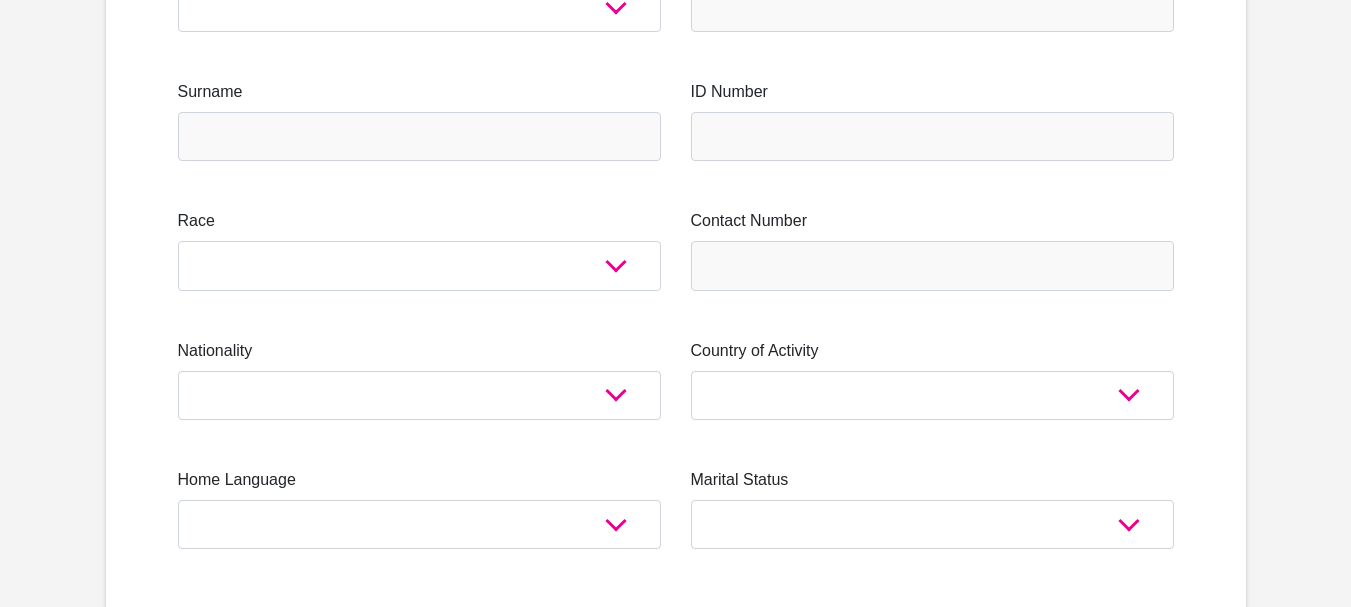 scroll, scrollTop: 0, scrollLeft: 0, axis: both 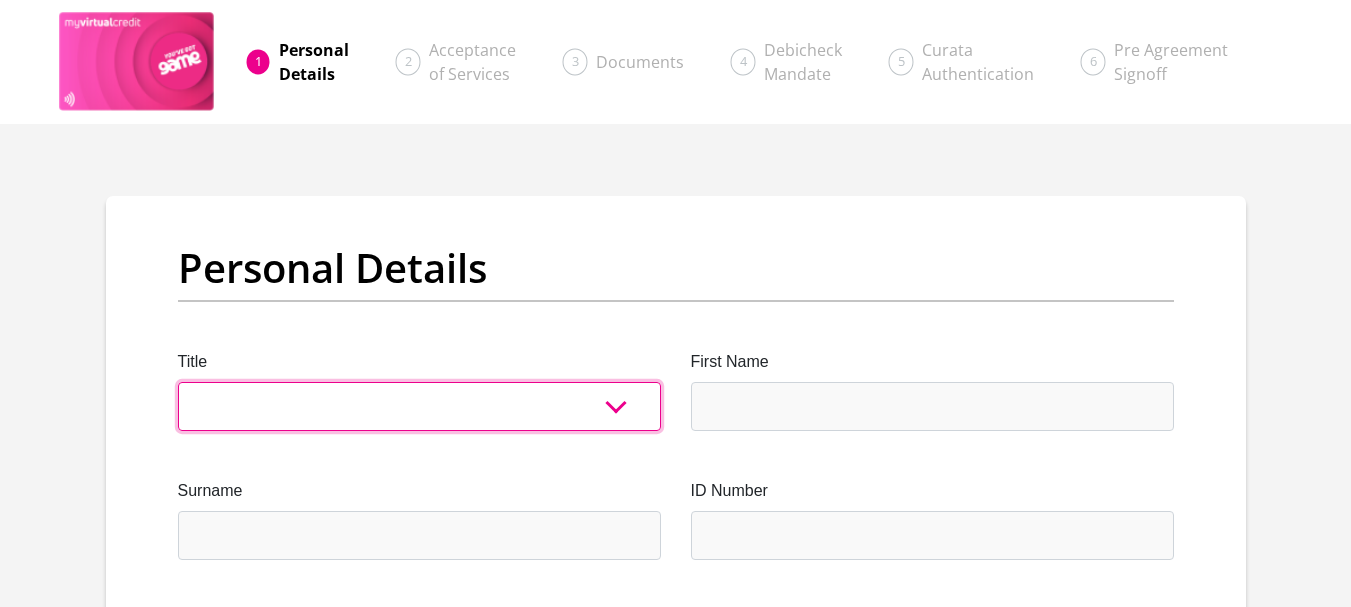 click on "Mr
Ms
Mrs
Dr
[PERSON_NAME]" at bounding box center [419, 406] 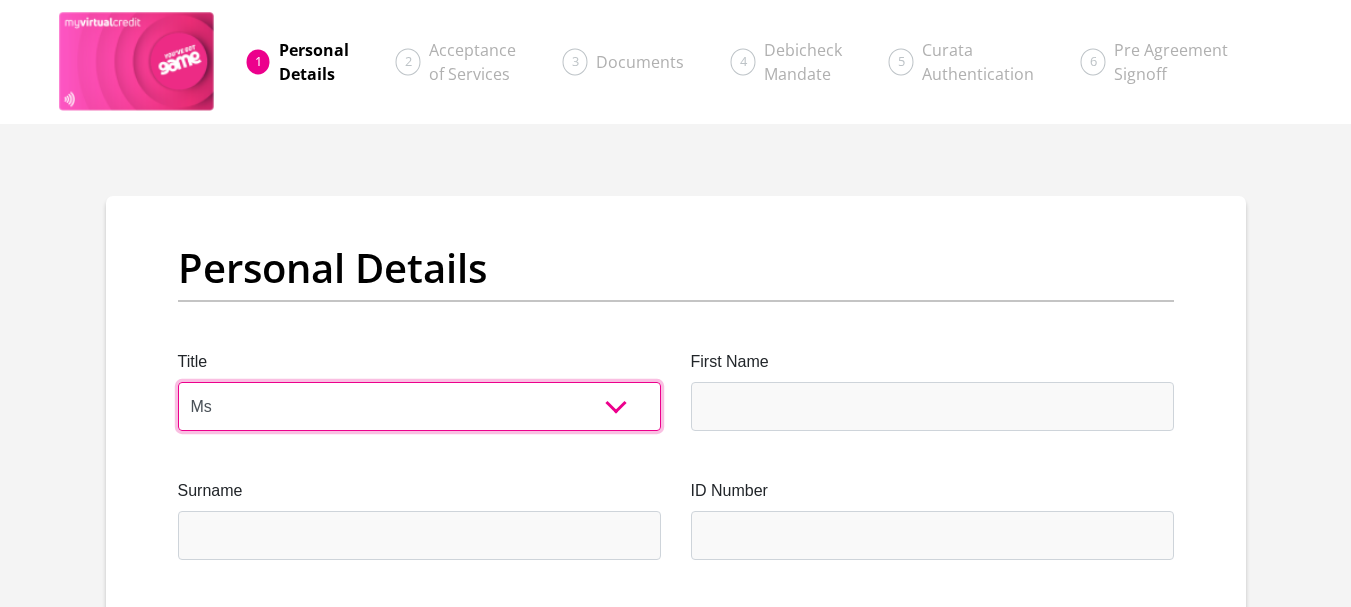 click on "Mr
Ms
Mrs
Dr
[PERSON_NAME]" at bounding box center (419, 406) 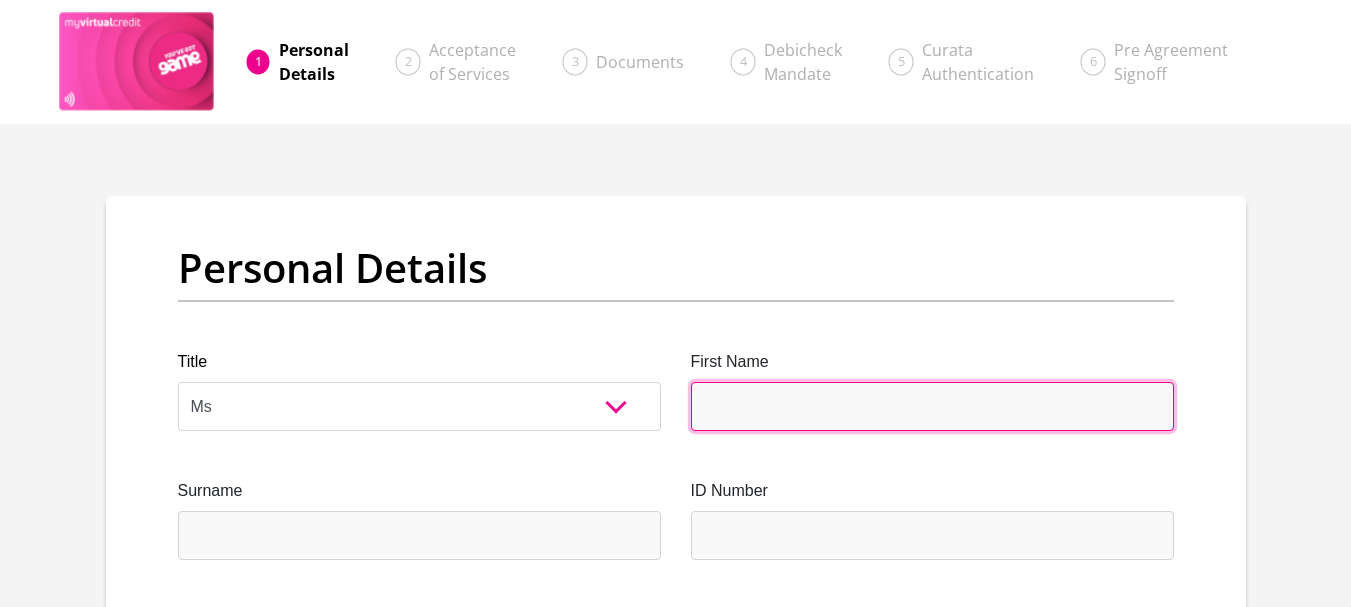 click on "First Name" at bounding box center (932, 406) 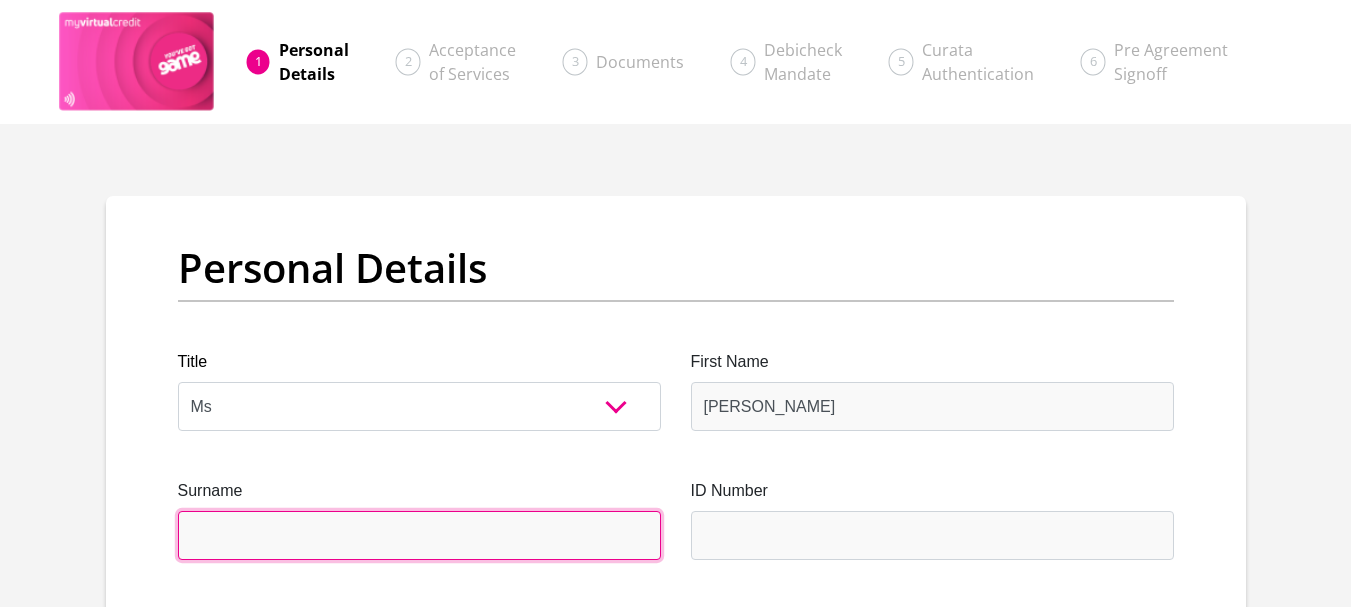 type on "Conradie" 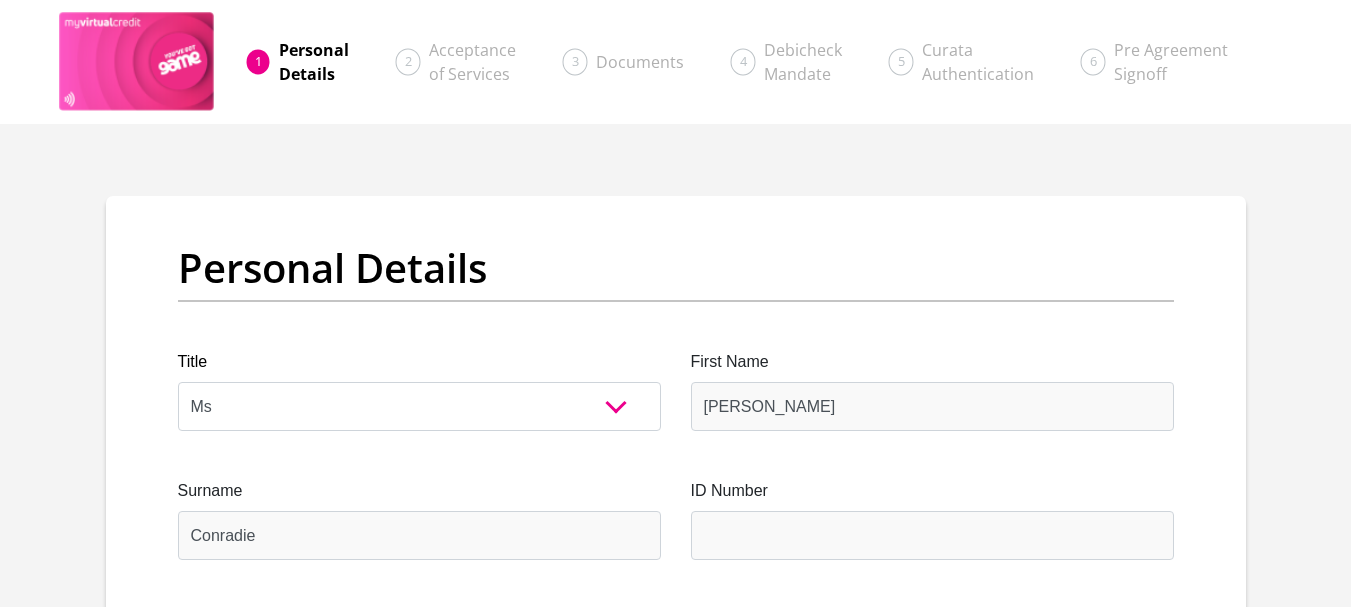 type on "0761409230" 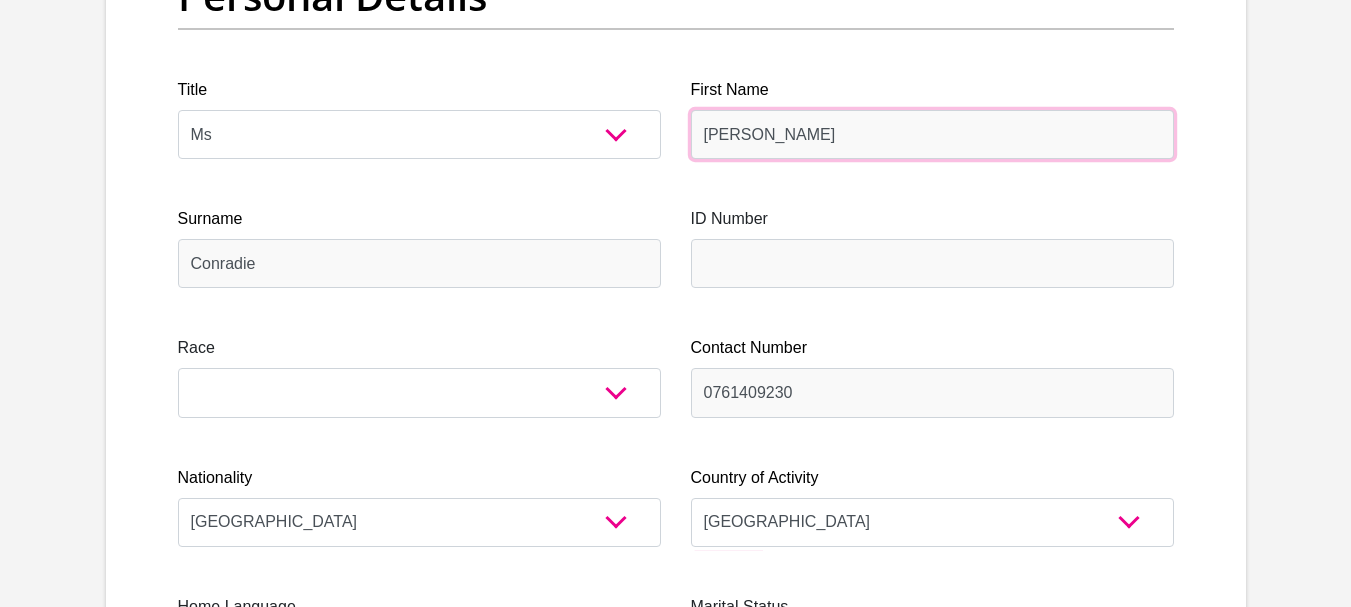 scroll, scrollTop: 300, scrollLeft: 0, axis: vertical 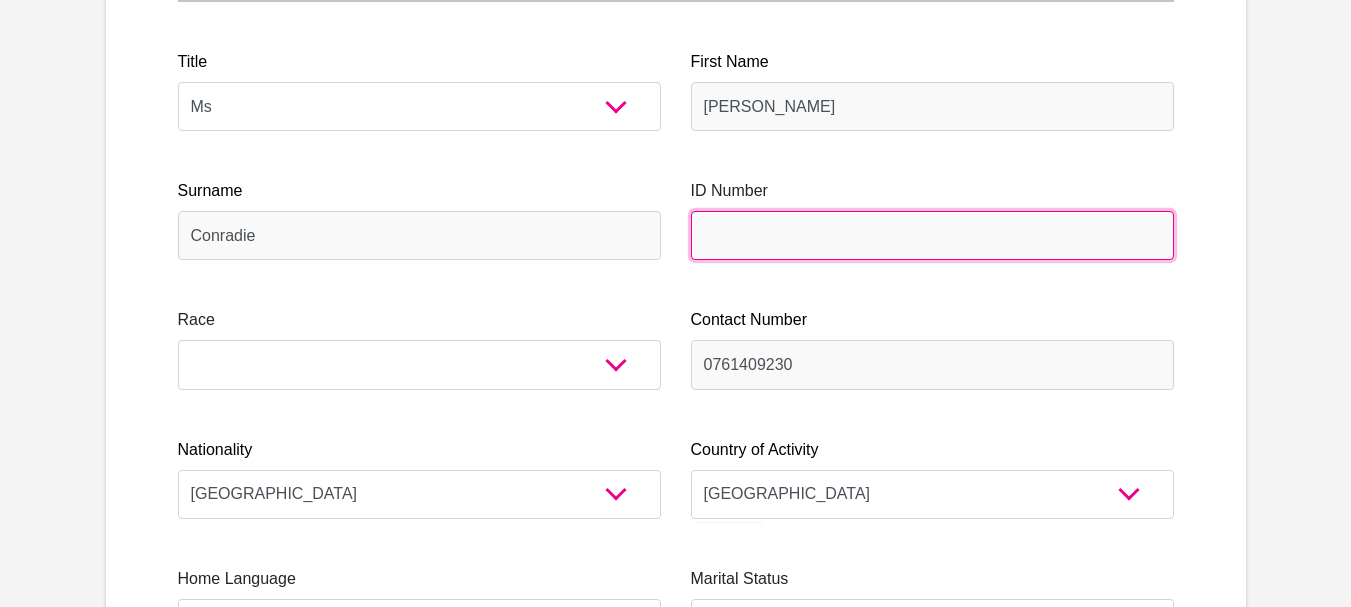 click on "ID Number" at bounding box center (932, 235) 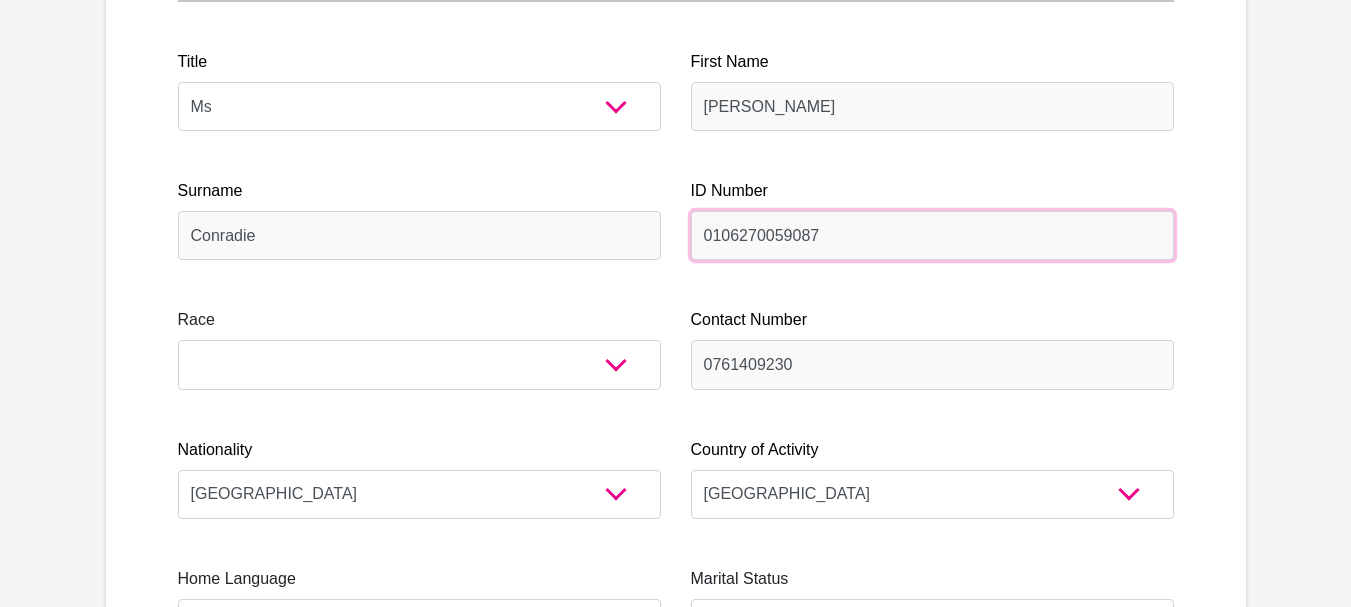 type on "0106270059087" 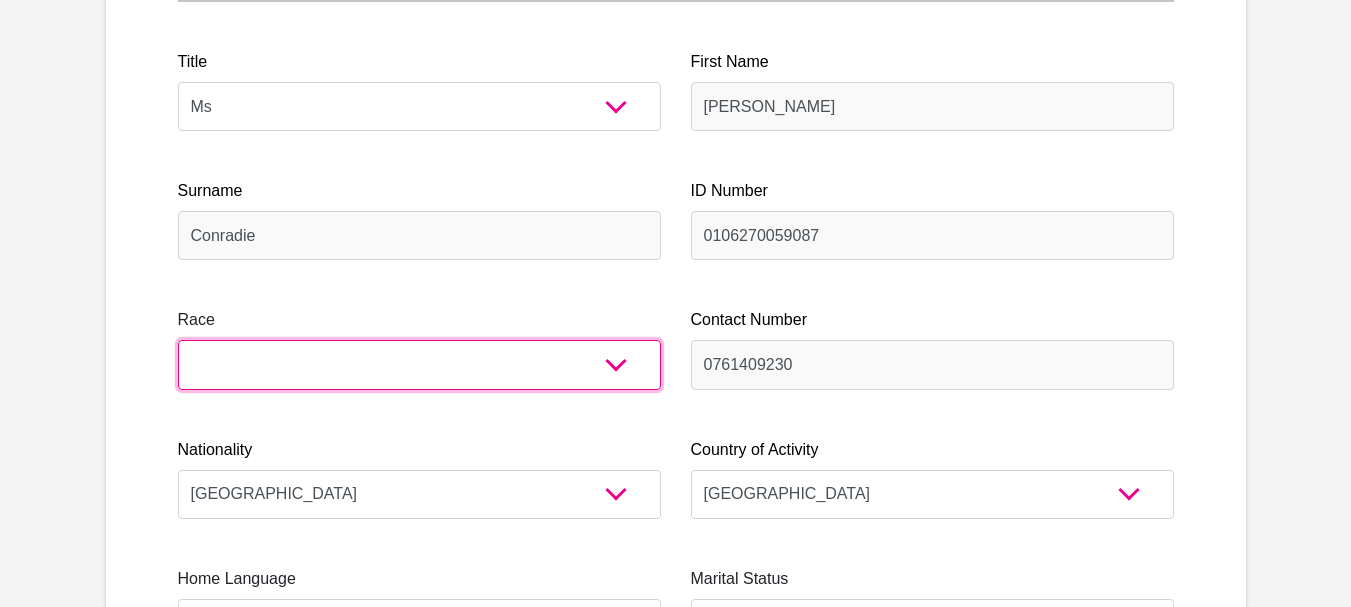 click on "Black
Coloured
Indian
White
Other" at bounding box center [419, 364] 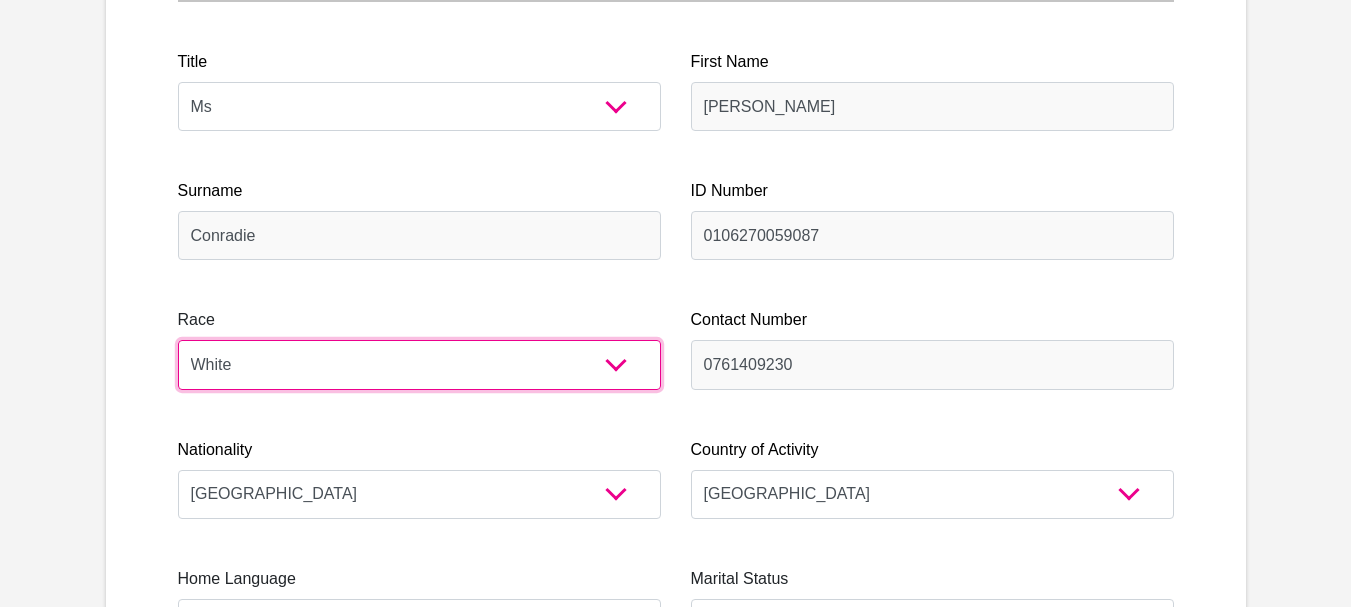 click on "Black
Coloured
Indian
White
Other" at bounding box center [419, 364] 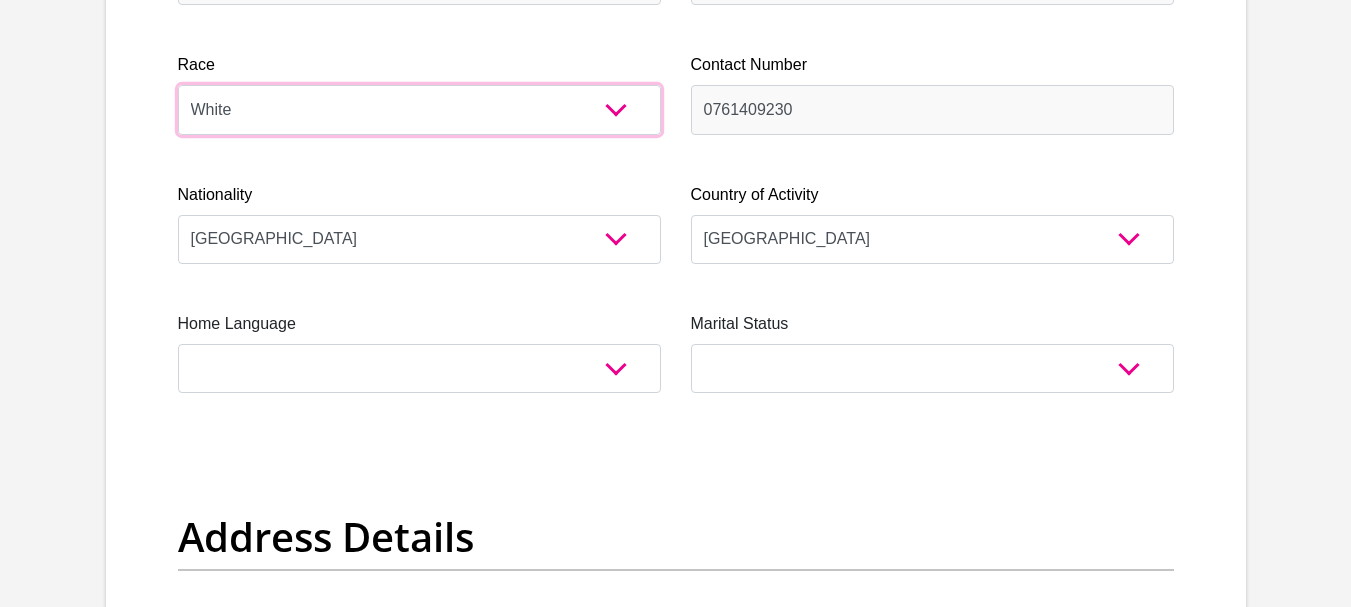 scroll, scrollTop: 600, scrollLeft: 0, axis: vertical 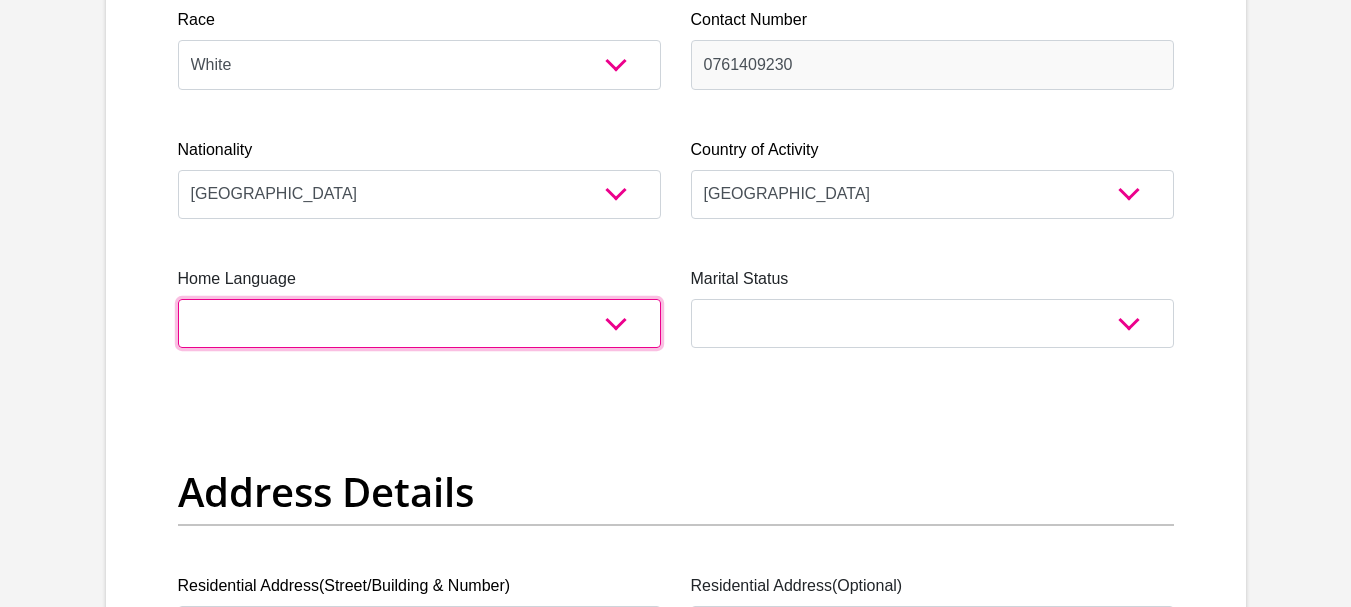 click on "Afrikaans
English
Sepedi
South Ndebele
Southern Sotho
Swati
Tsonga
Tswana
Venda
Xhosa
Zulu
Other" at bounding box center (419, 323) 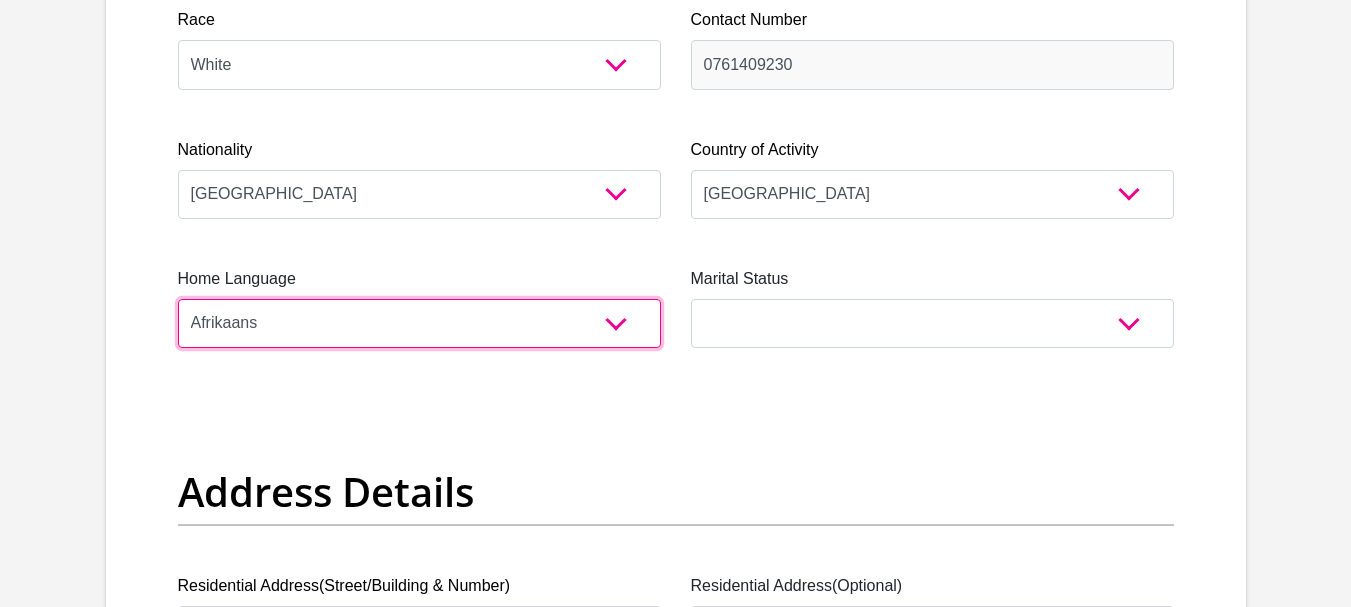click on "Afrikaans
English
Sepedi
South Ndebele
Southern Sotho
Swati
Tsonga
Tswana
Venda
Xhosa
Zulu
Other" at bounding box center (419, 323) 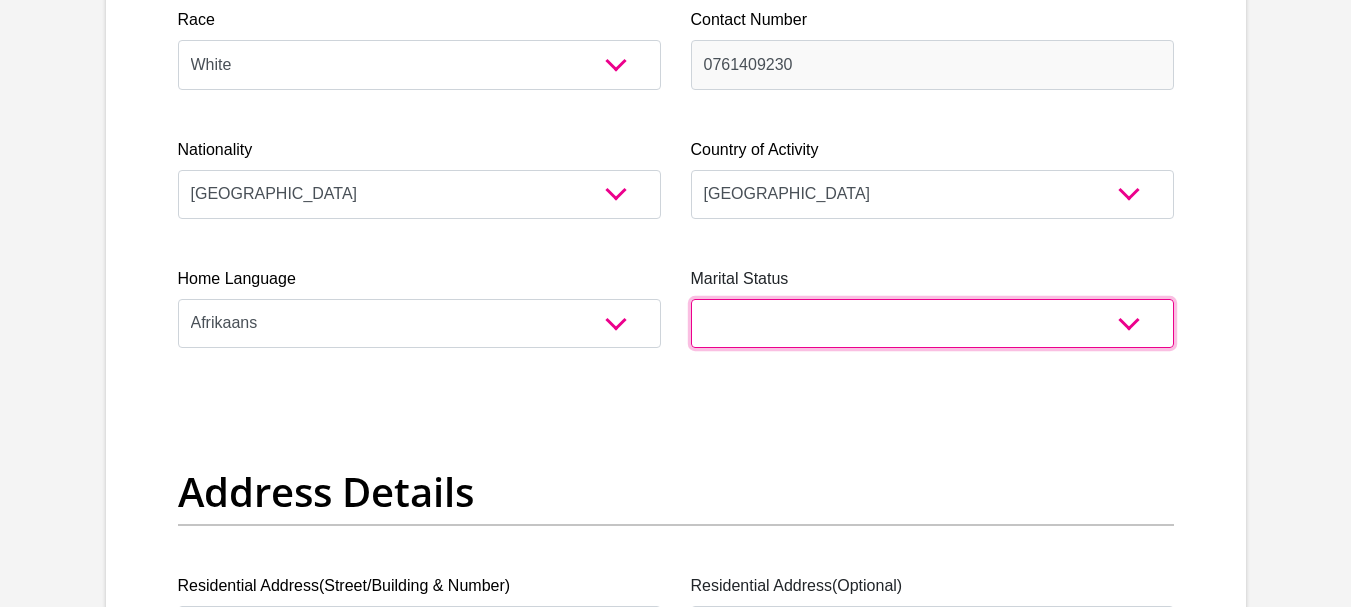 click on "Married ANC
Single
Divorced
Widowed
Married COP or Customary Law" at bounding box center (932, 323) 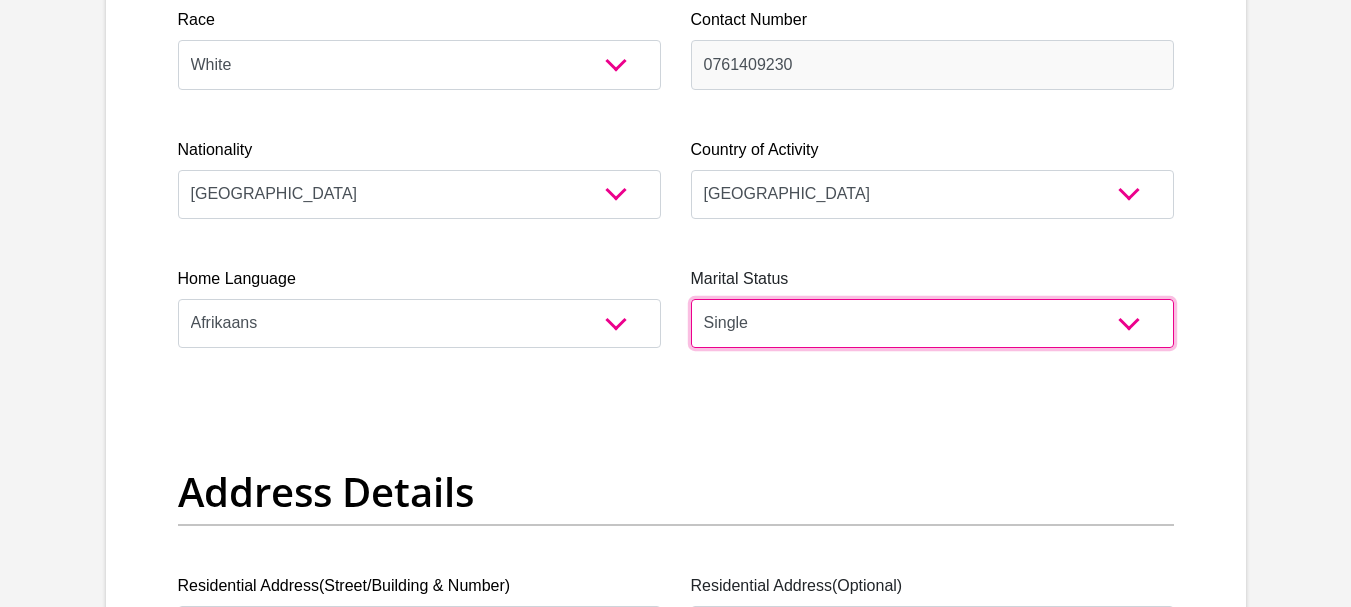 click on "Married ANC
Single
Divorced
Widowed
Married COP or Customary Law" at bounding box center [932, 323] 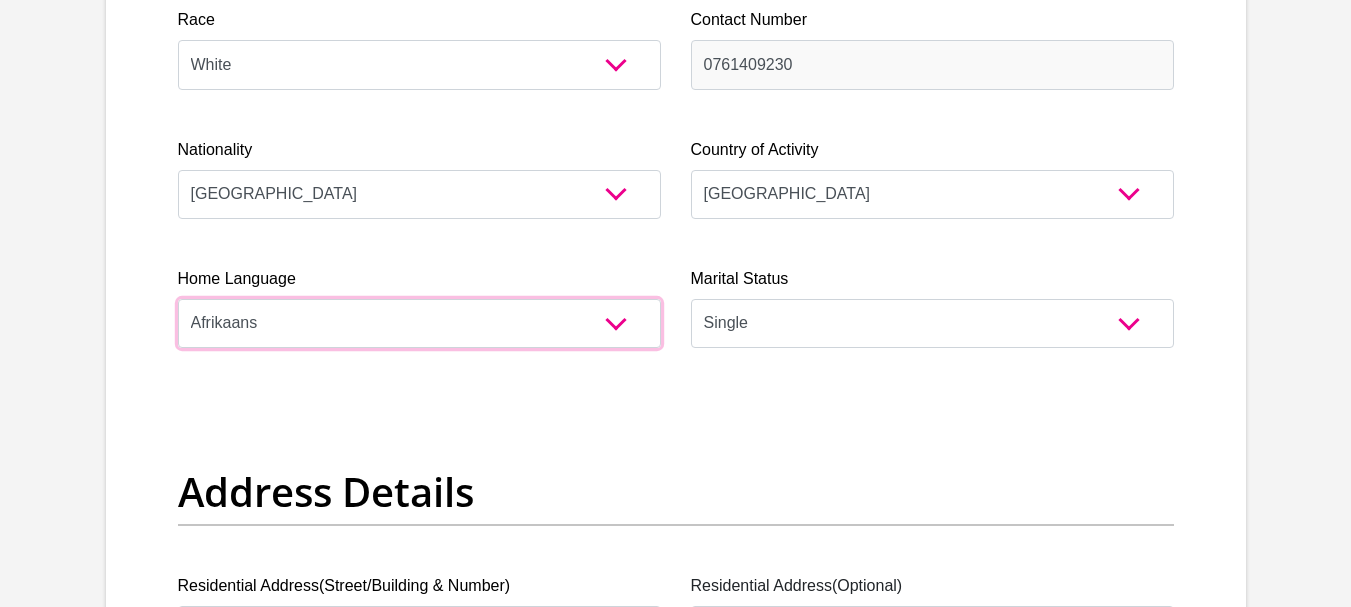 click on "Afrikaans
English
Sepedi
South Ndebele
Southern Sotho
Swati
Tsonga
Tswana
Venda
Xhosa
Zulu
Other" at bounding box center (419, 323) 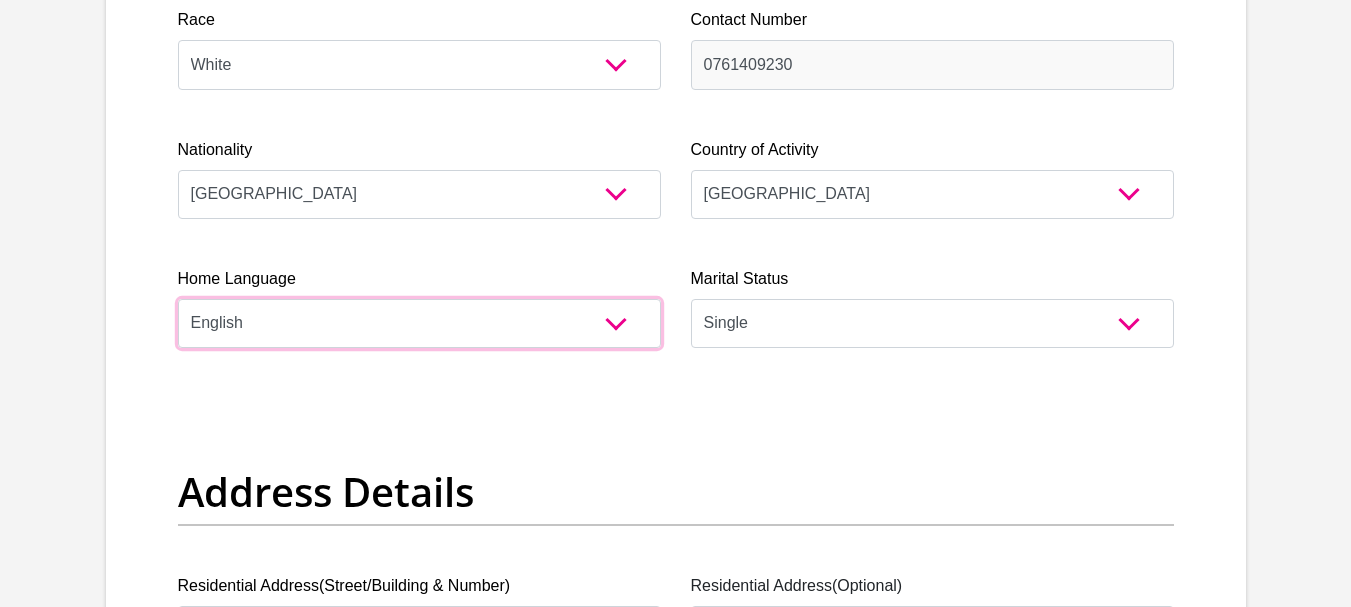 click on "Afrikaans
English
Sepedi
South Ndebele
Southern Sotho
Swati
Tsonga
Tswana
Venda
Xhosa
Zulu
Other" at bounding box center [419, 323] 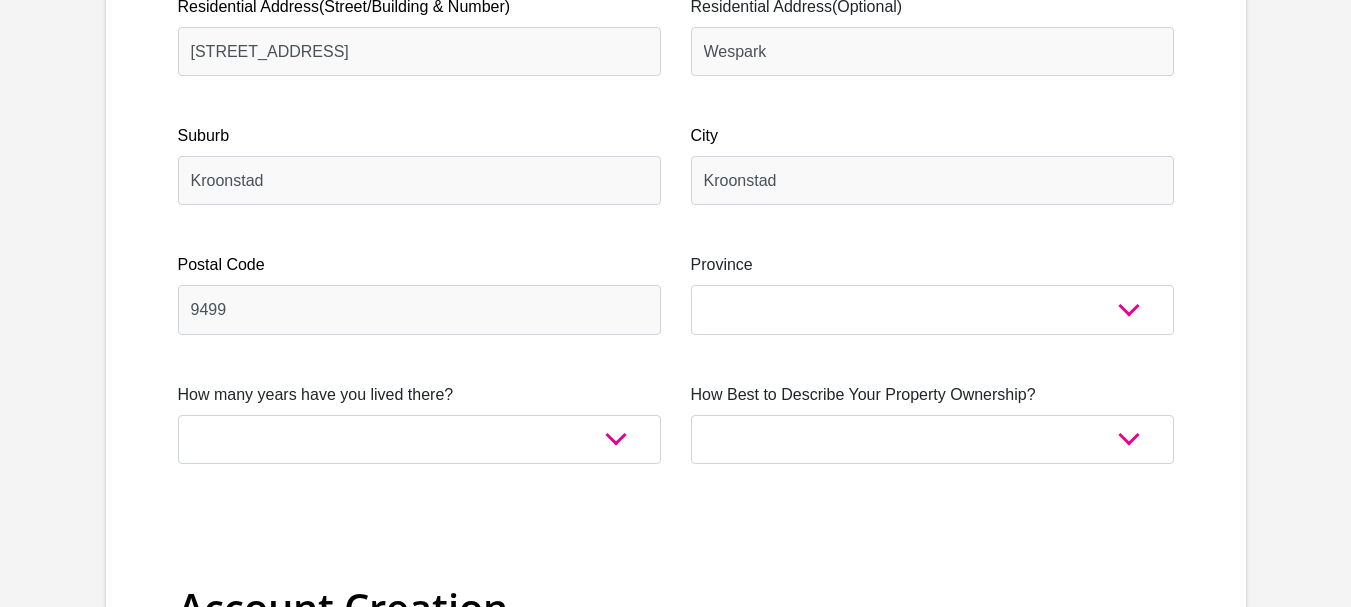scroll, scrollTop: 1200, scrollLeft: 0, axis: vertical 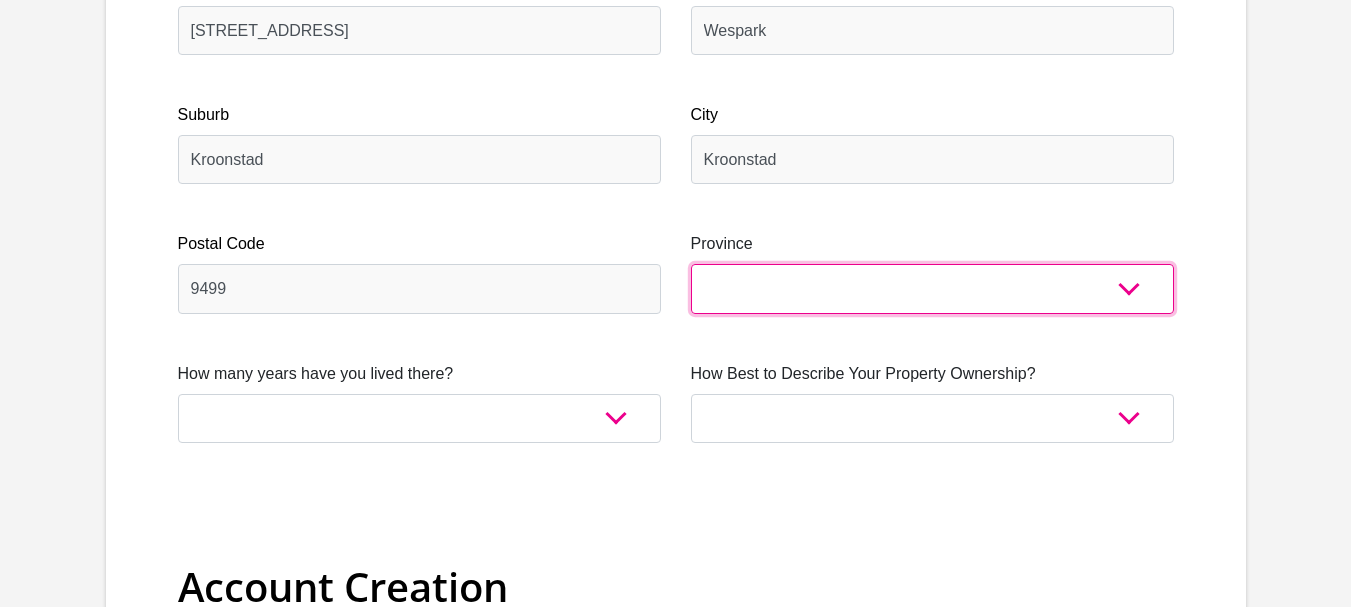 click on "Eastern Cape
Free State
[GEOGRAPHIC_DATA]
[GEOGRAPHIC_DATA][DATE]
[GEOGRAPHIC_DATA]
[GEOGRAPHIC_DATA]
[GEOGRAPHIC_DATA]
[GEOGRAPHIC_DATA]" at bounding box center [932, 288] 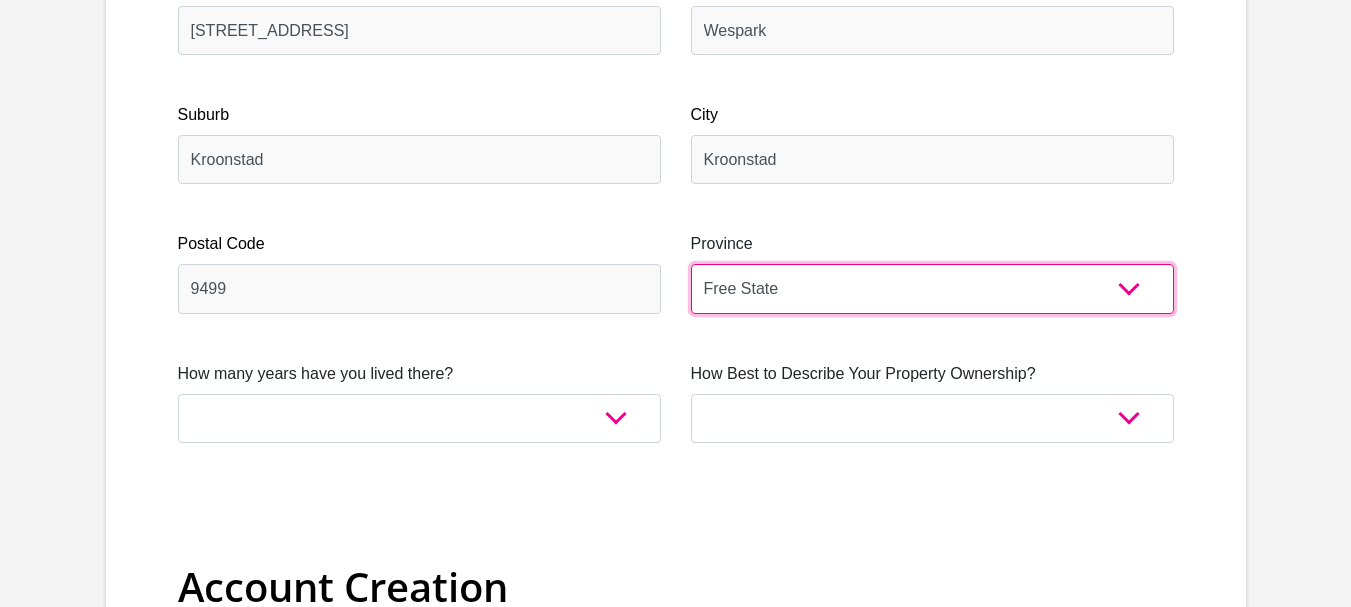 click on "Eastern Cape
Free State
[GEOGRAPHIC_DATA]
[GEOGRAPHIC_DATA][DATE]
[GEOGRAPHIC_DATA]
[GEOGRAPHIC_DATA]
[GEOGRAPHIC_DATA]
[GEOGRAPHIC_DATA]" at bounding box center [932, 288] 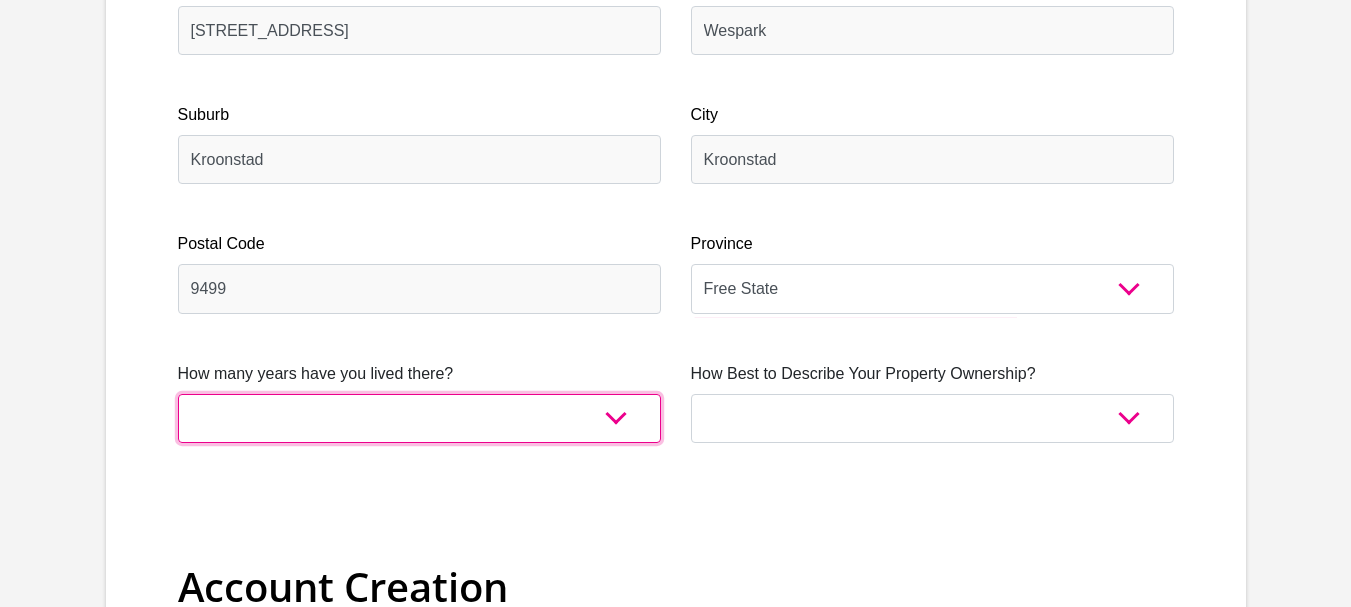 click on "less than 1 year
1-3 years
3-5 years
5+ years" at bounding box center [419, 418] 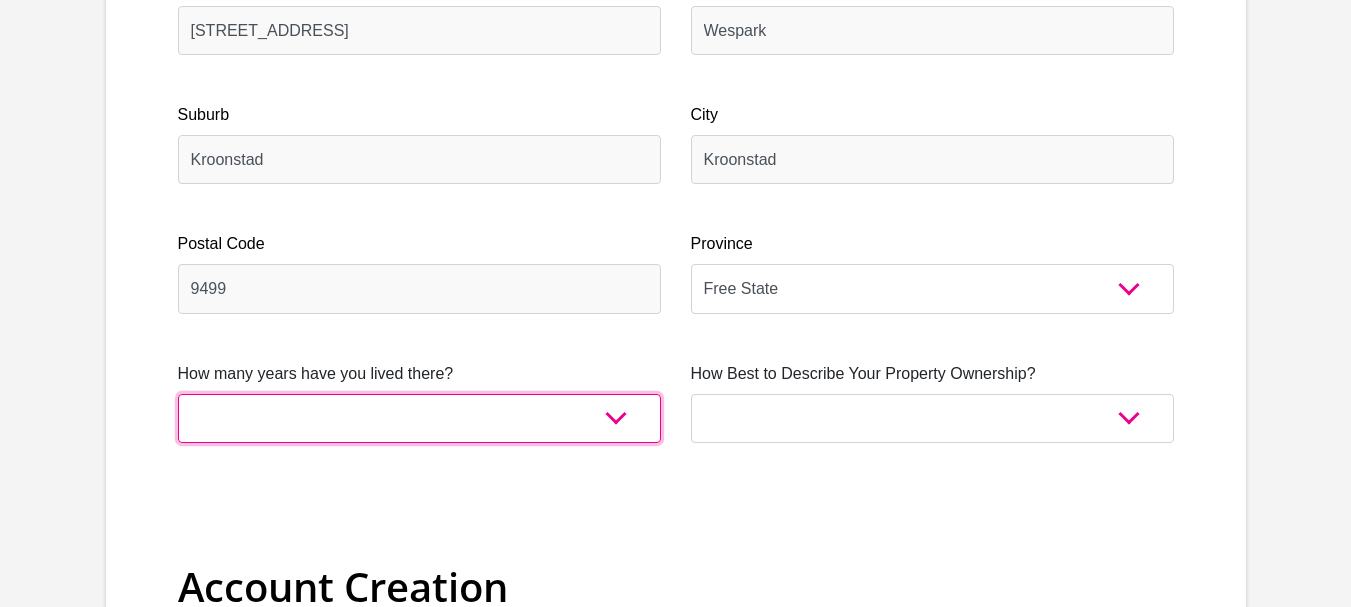 select on "5" 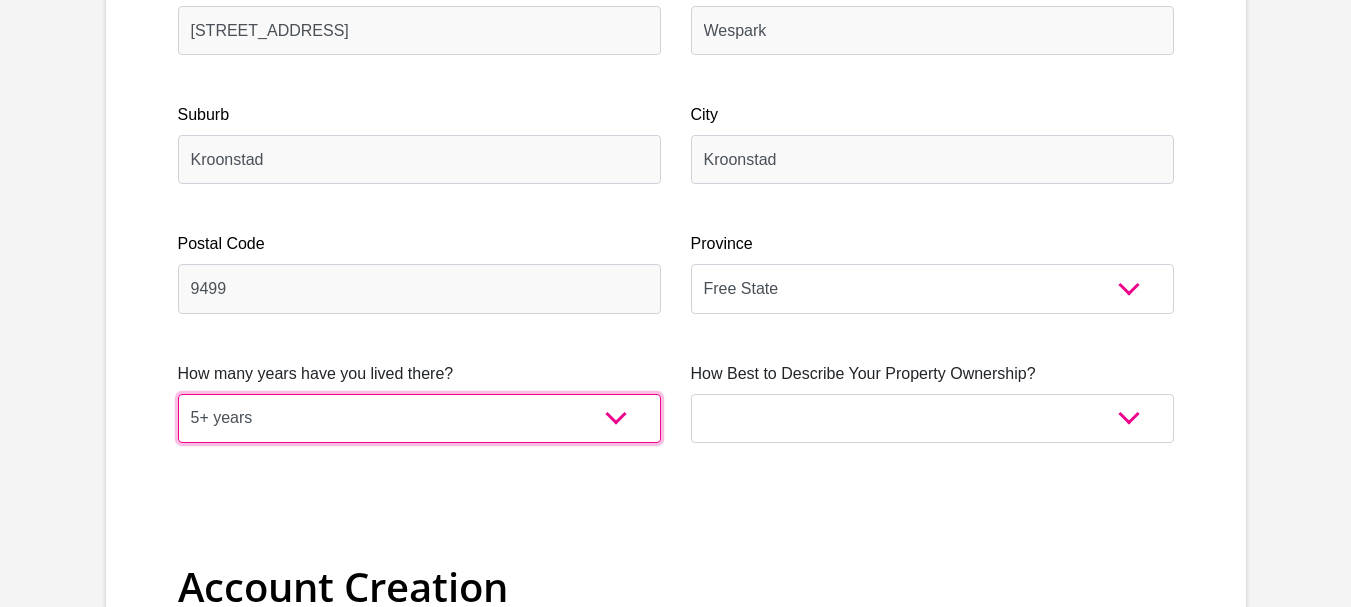 click on "less than 1 year
1-3 years
3-5 years
5+ years" at bounding box center [419, 418] 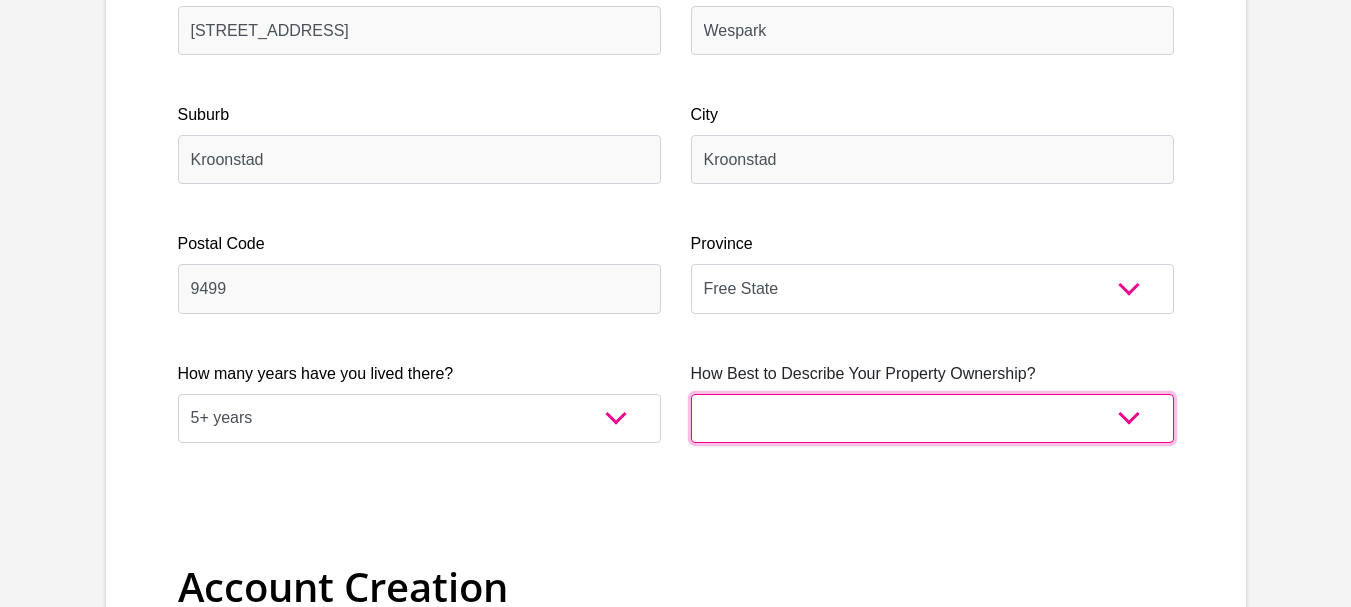 click on "Owned
Rented
Family Owned
Company Dwelling" at bounding box center [932, 418] 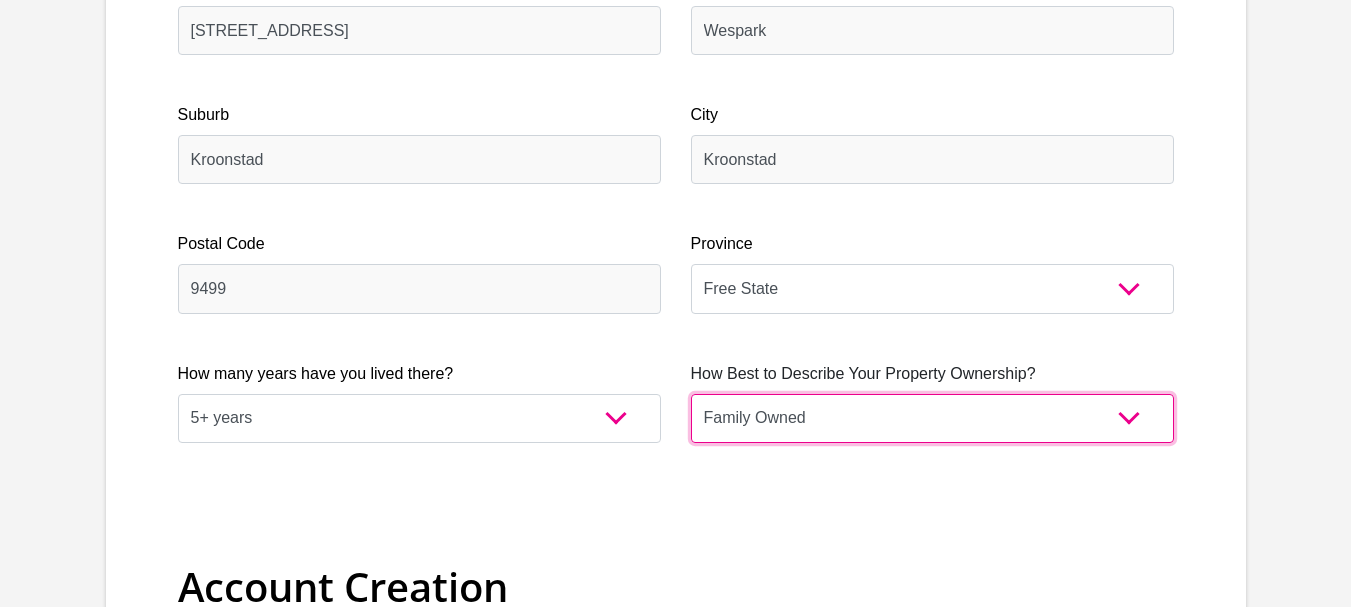 click on "Owned
Rented
Family Owned
Company Dwelling" at bounding box center [932, 418] 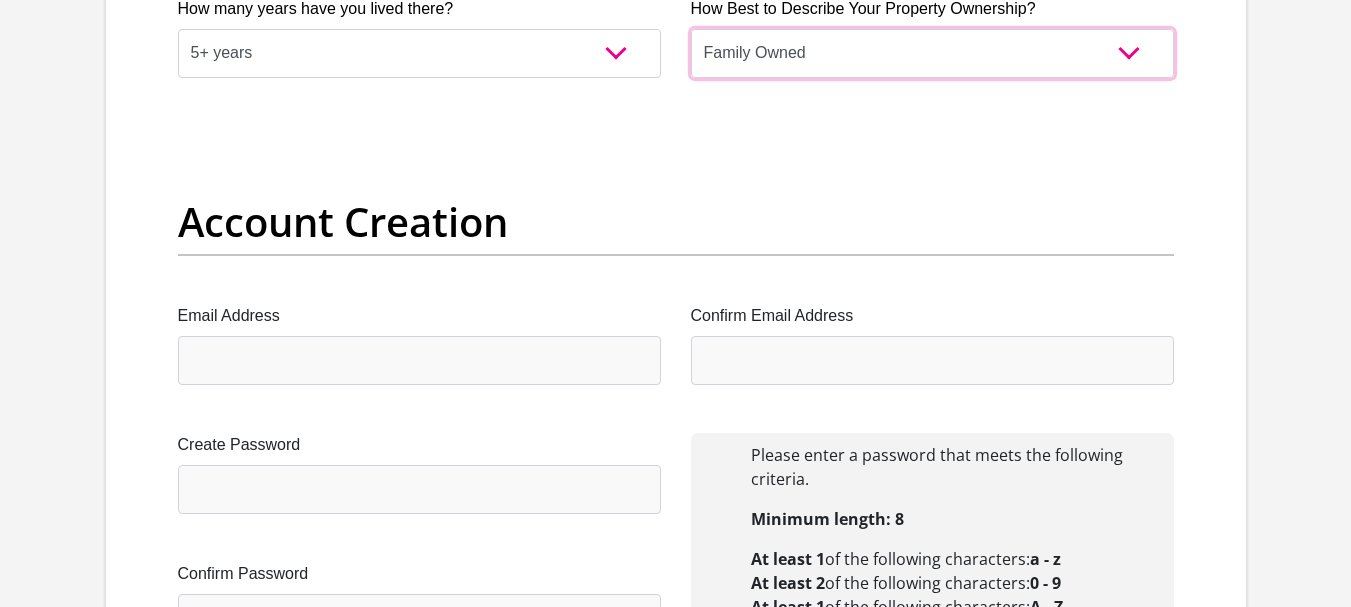 scroll, scrollTop: 1600, scrollLeft: 0, axis: vertical 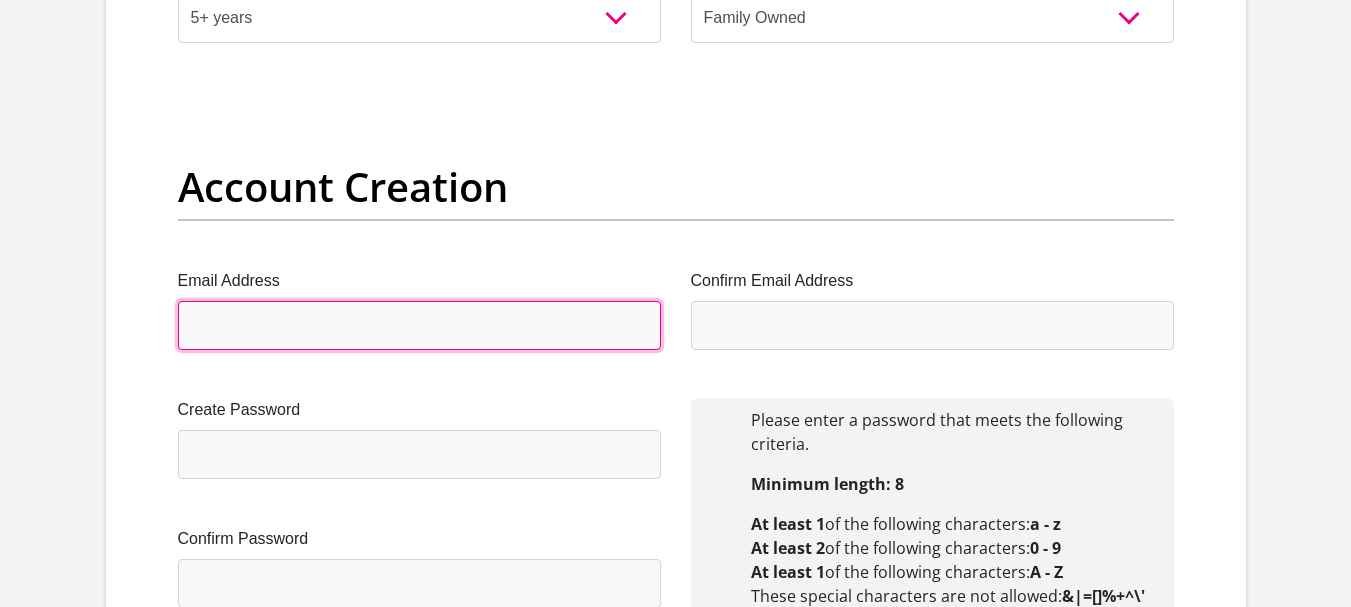 click on "Email Address" at bounding box center (419, 325) 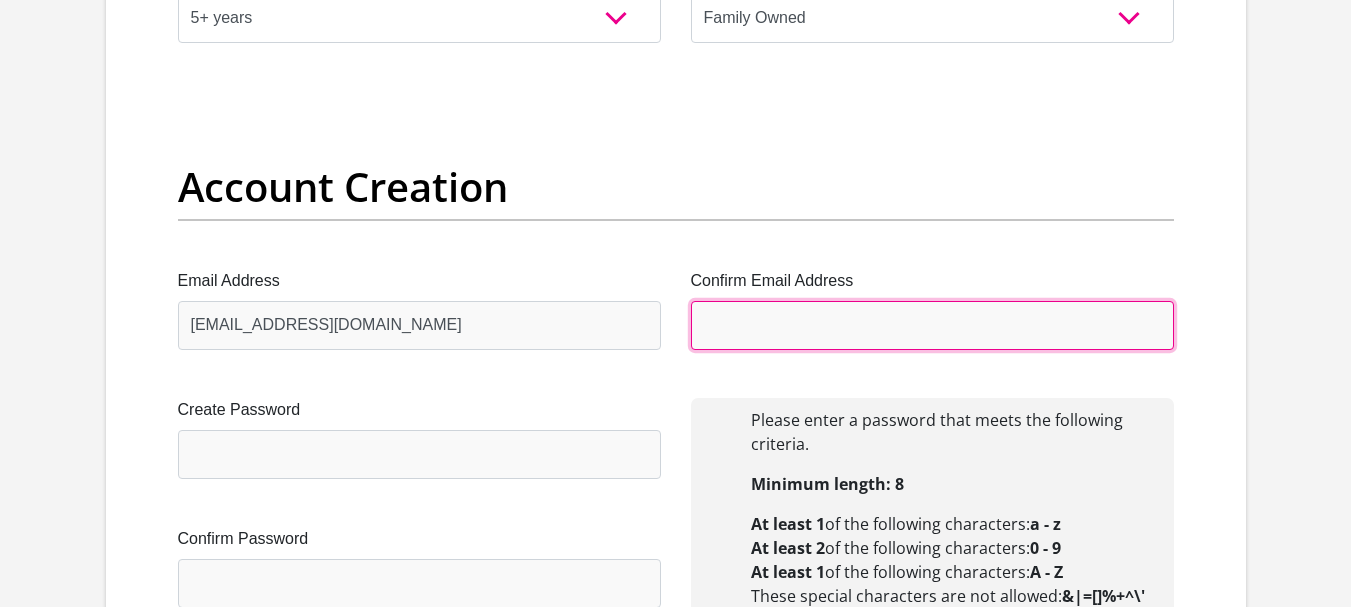 type on "[EMAIL_ADDRESS][DOMAIN_NAME]" 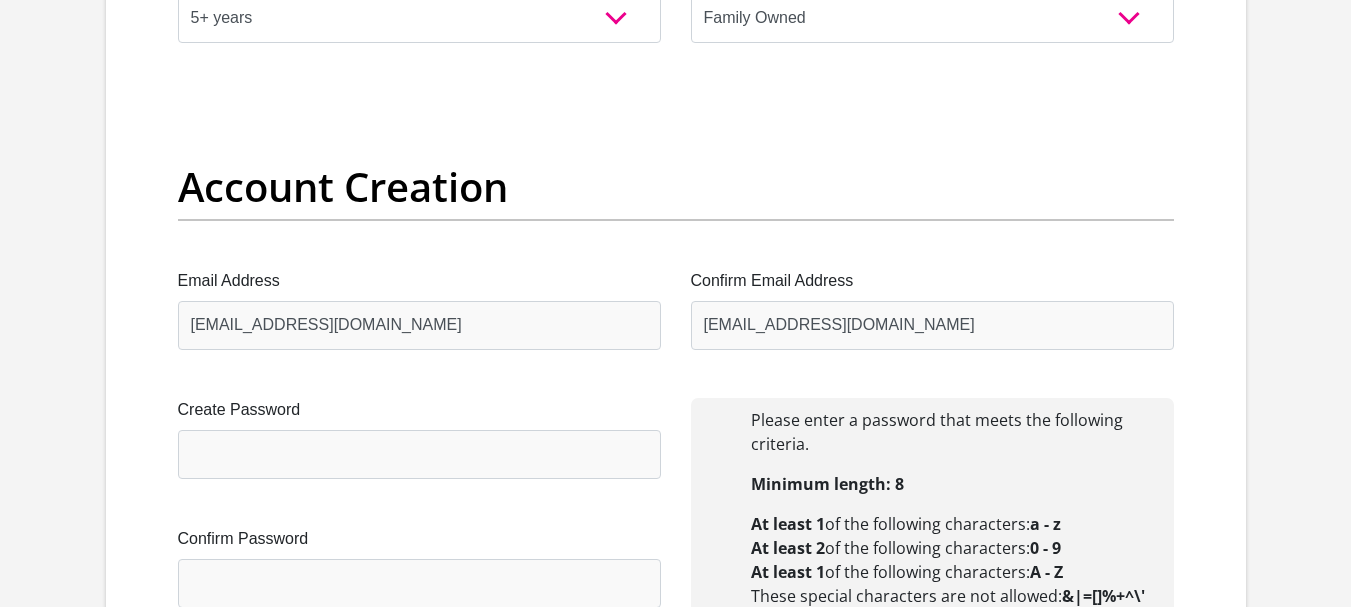 type 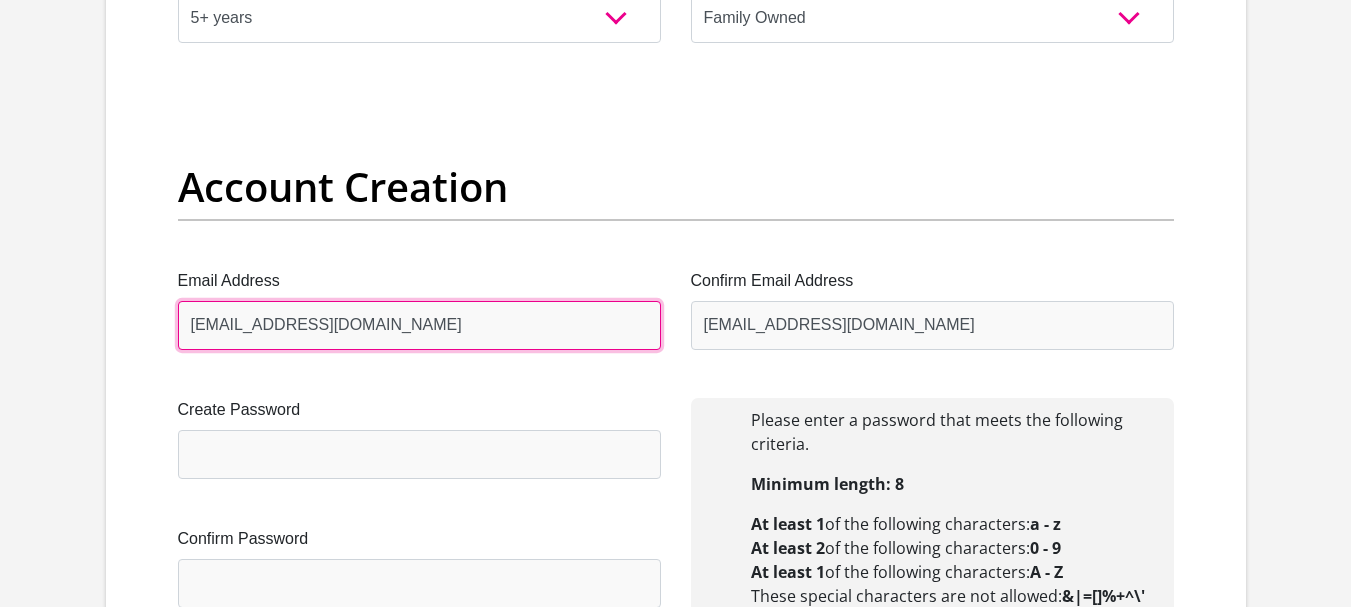 type 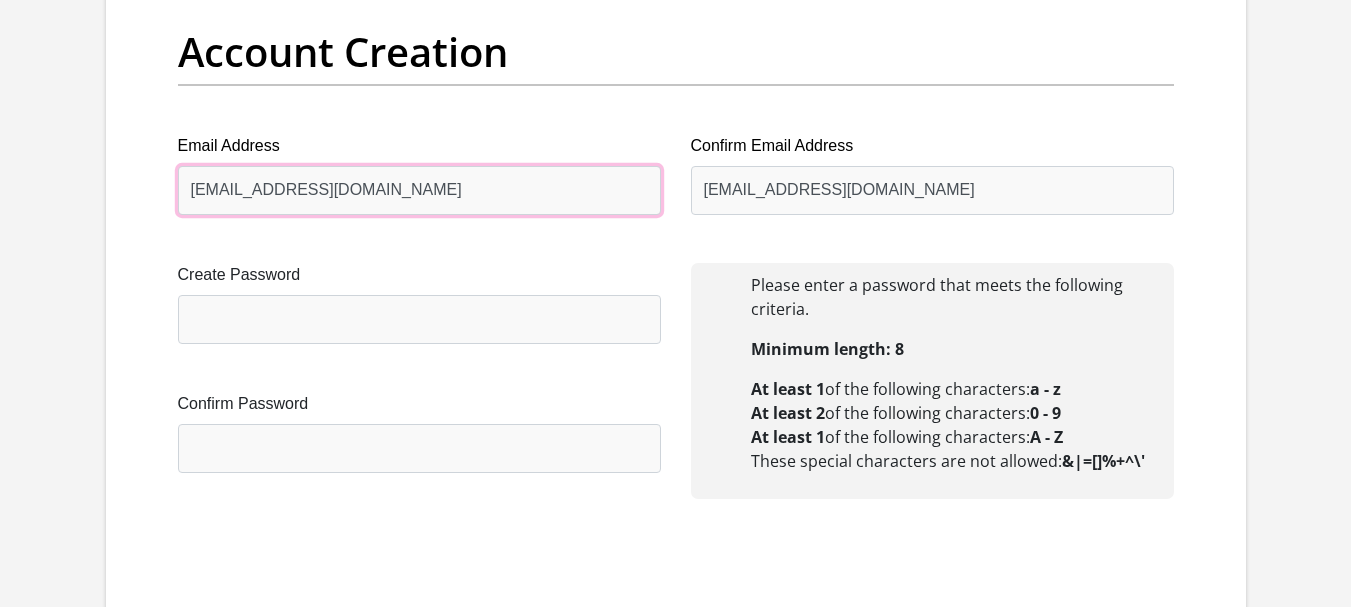 scroll, scrollTop: 1800, scrollLeft: 0, axis: vertical 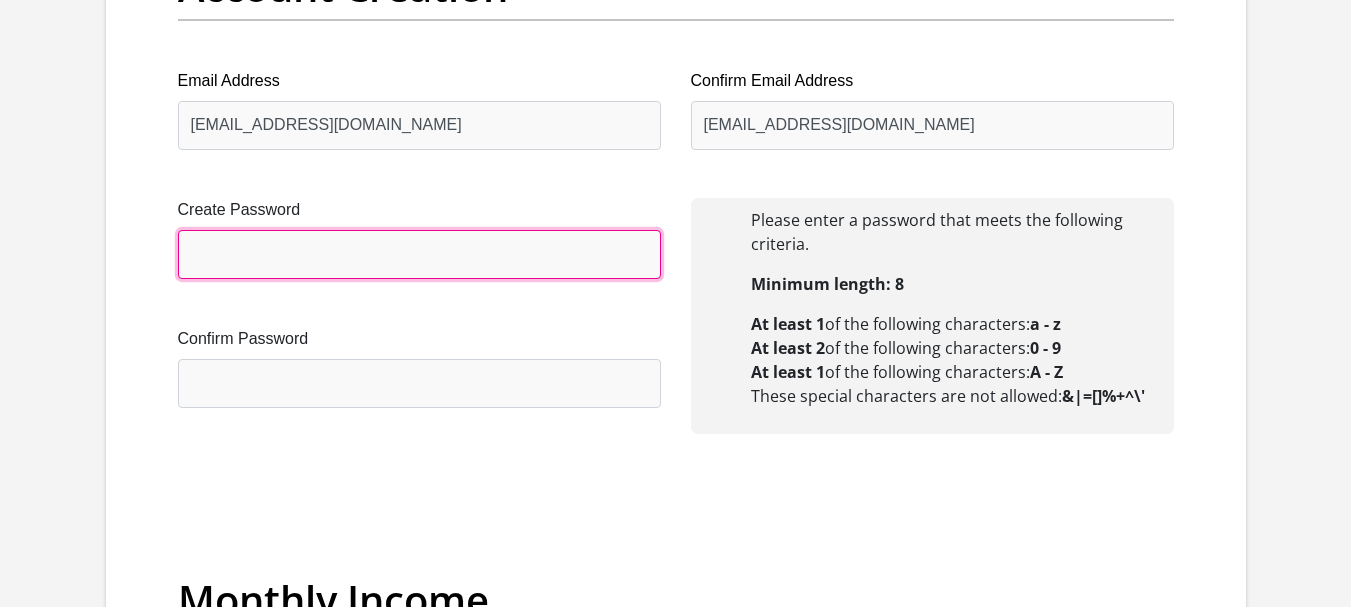 click on "Create Password" at bounding box center [419, 254] 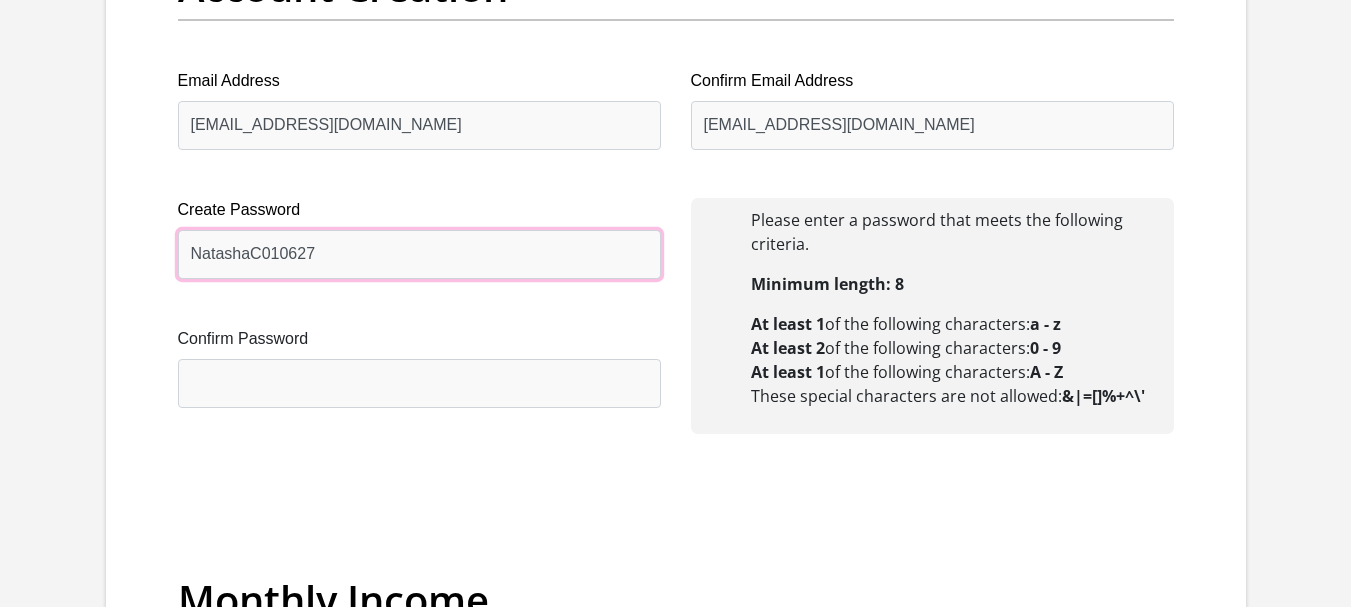 type on "NatashaC010627" 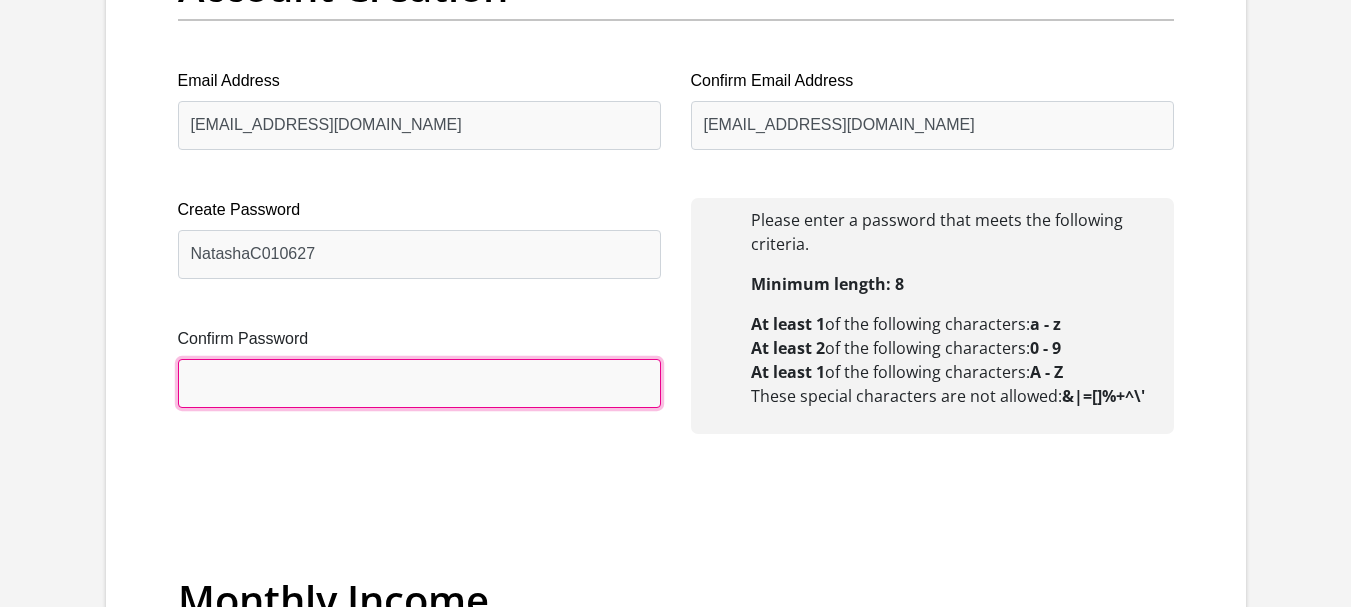 click on "Confirm Password" at bounding box center [419, 383] 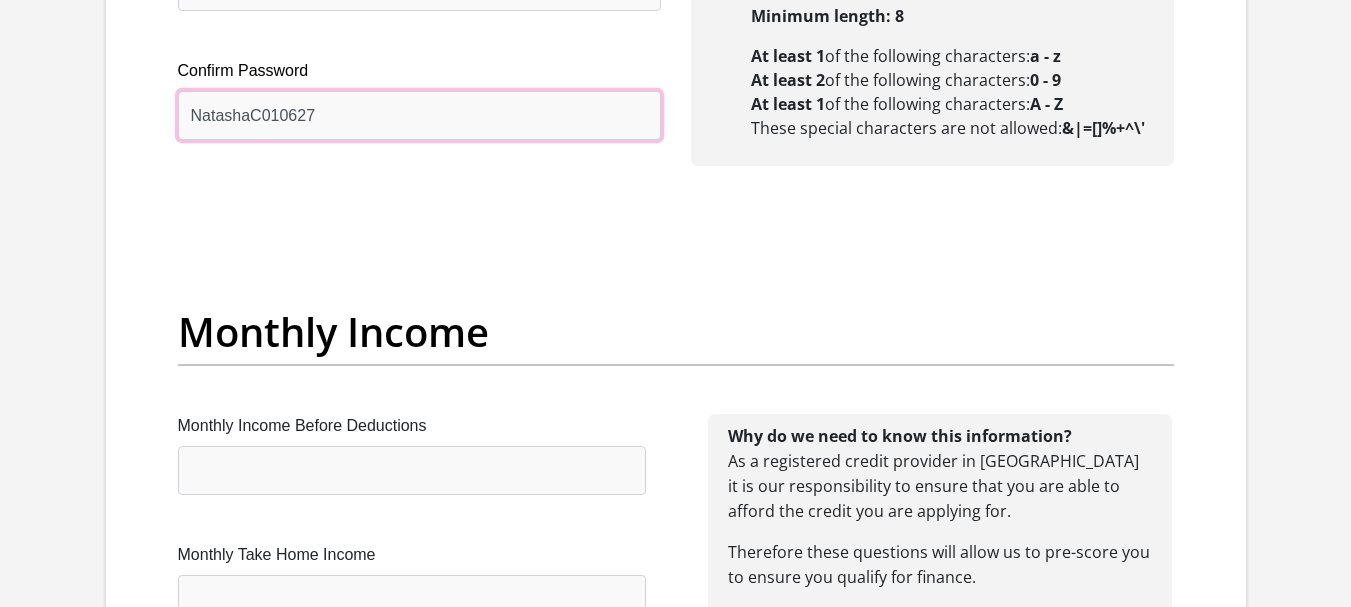 scroll, scrollTop: 2300, scrollLeft: 0, axis: vertical 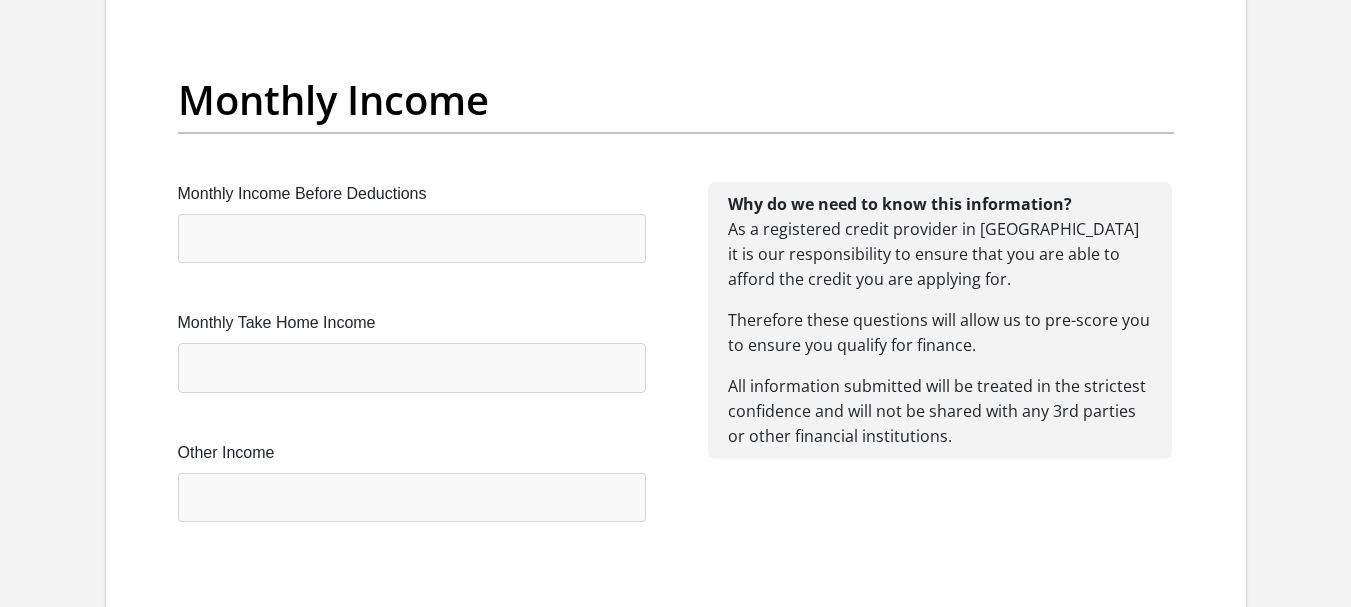 type on "NatashaC010627" 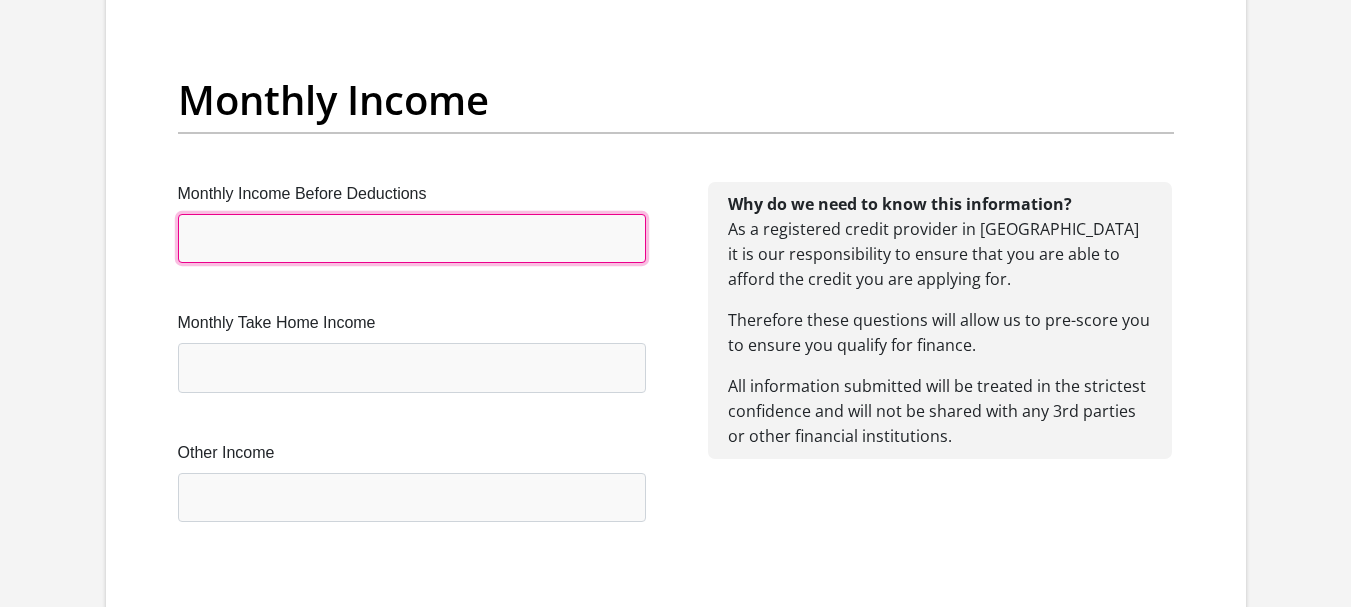 click on "Monthly Income Before Deductions" at bounding box center (412, 238) 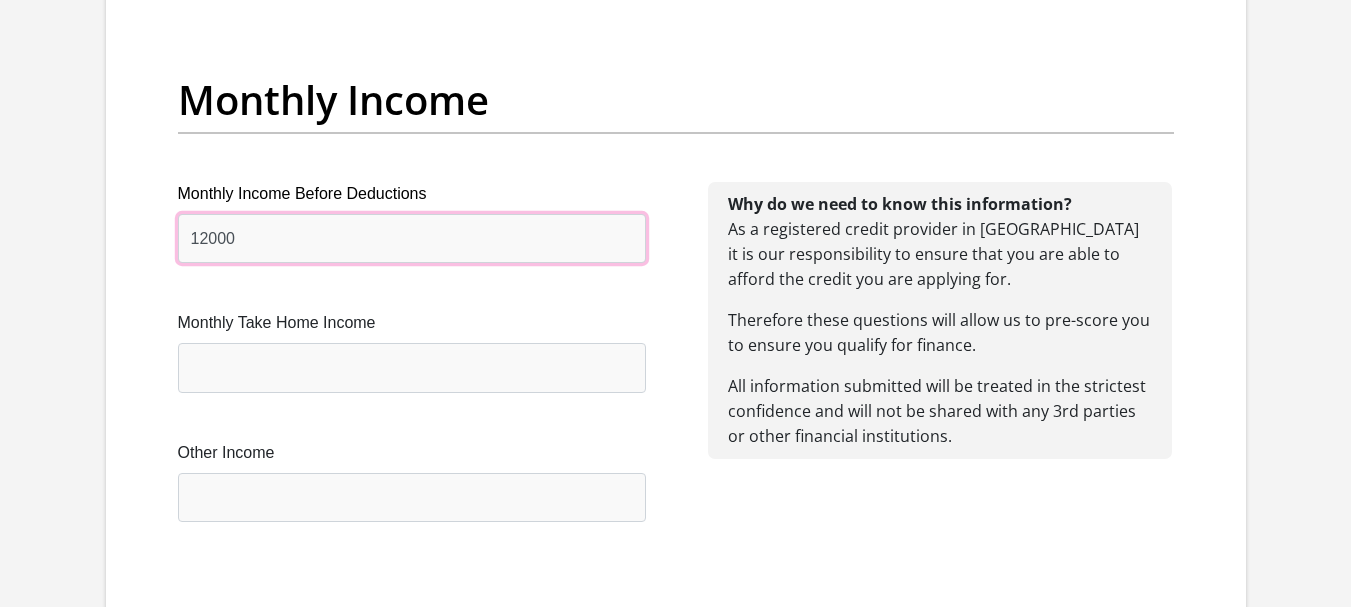 type on "12000" 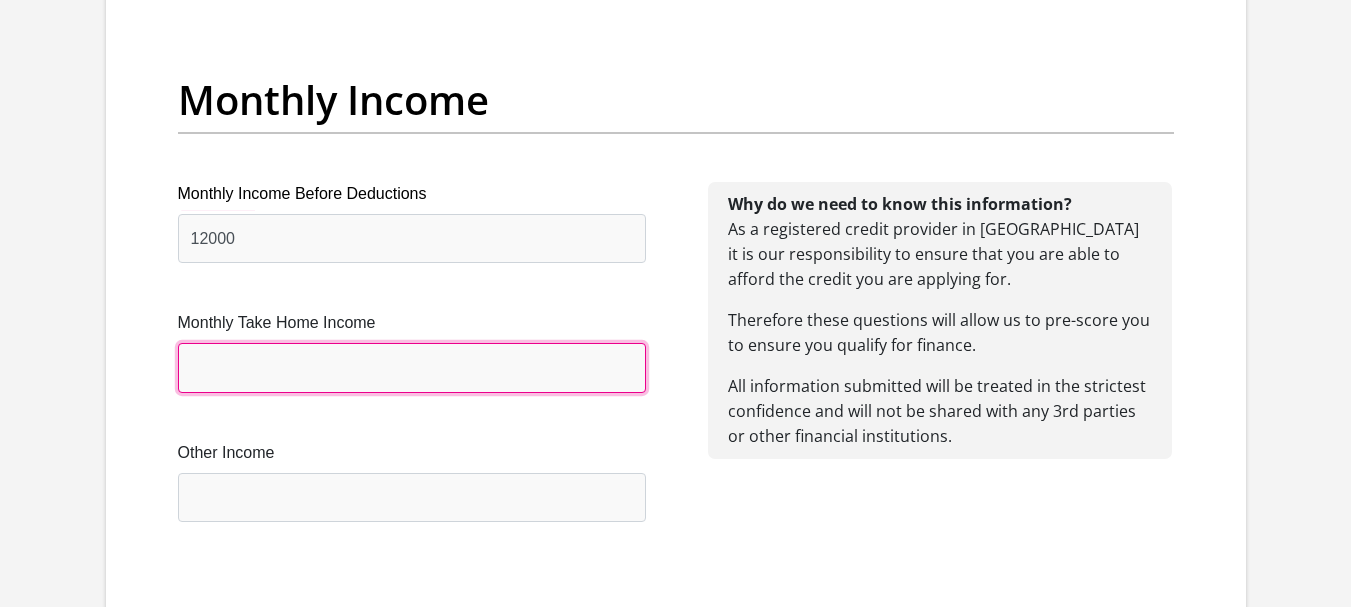 click on "Monthly Take Home Income" at bounding box center [412, 367] 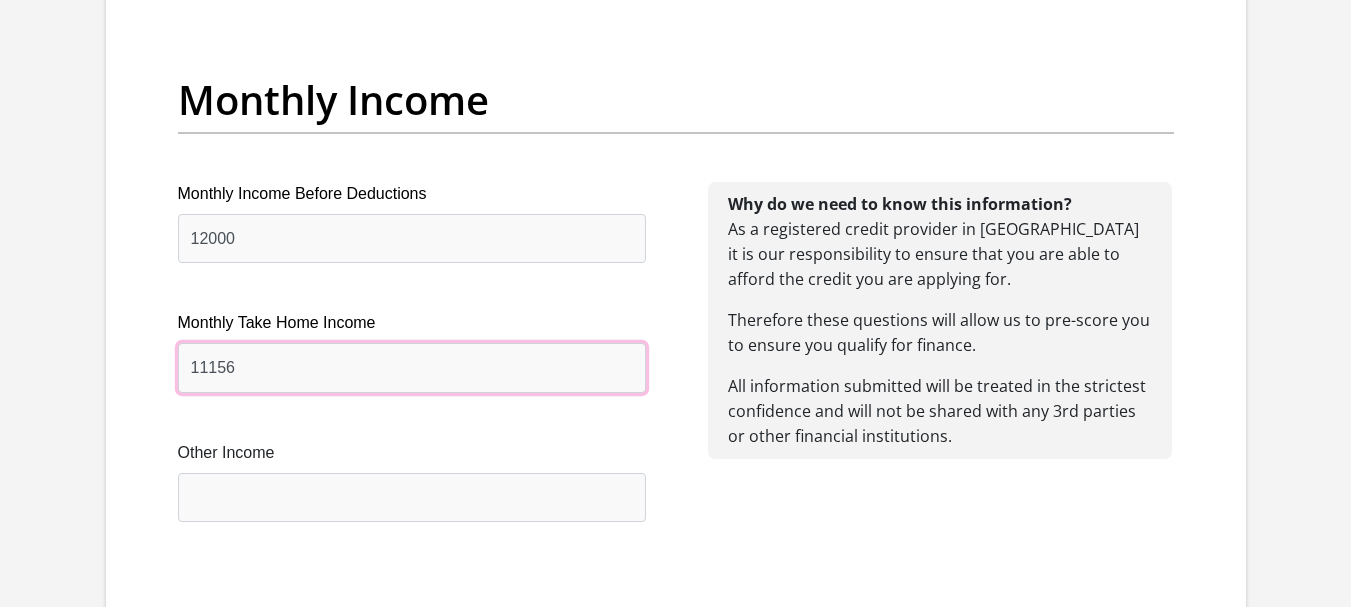 type on "11156" 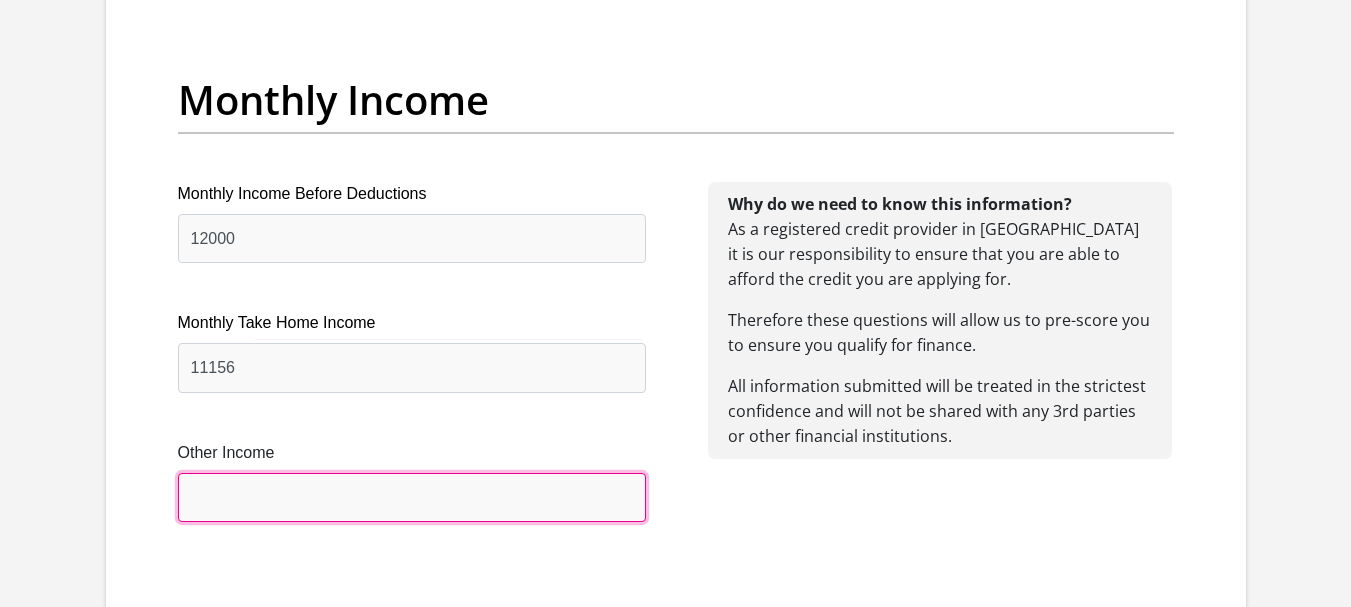 click on "Other Income" at bounding box center (412, 497) 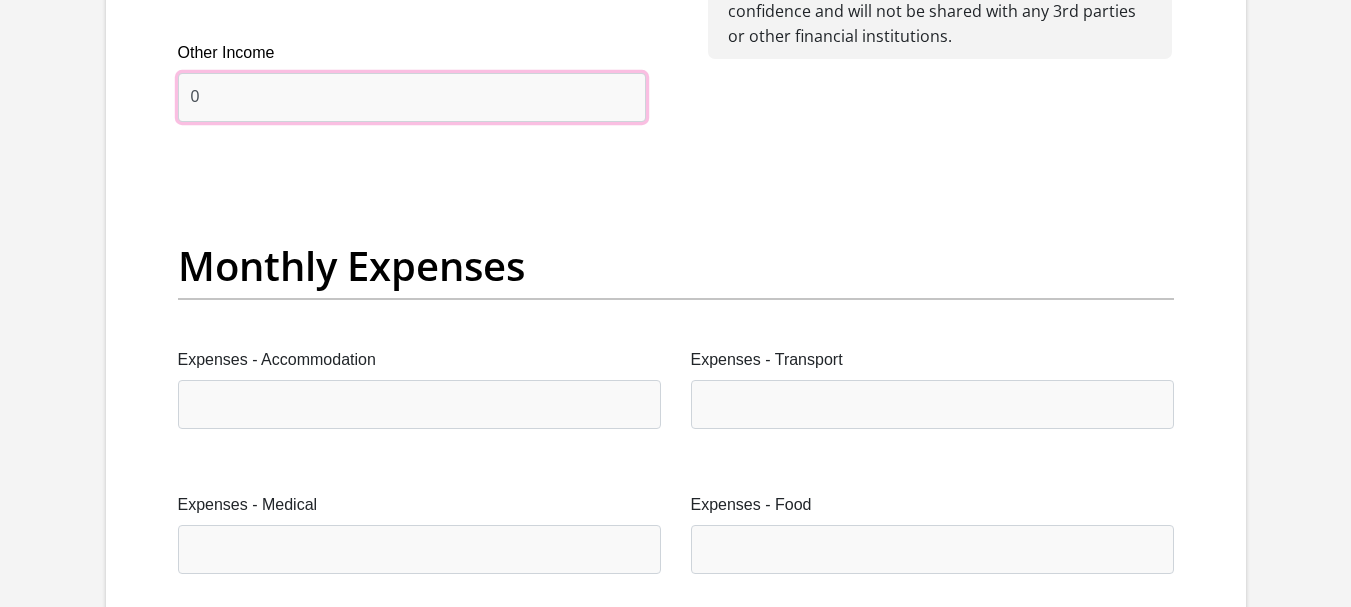 scroll, scrollTop: 2900, scrollLeft: 0, axis: vertical 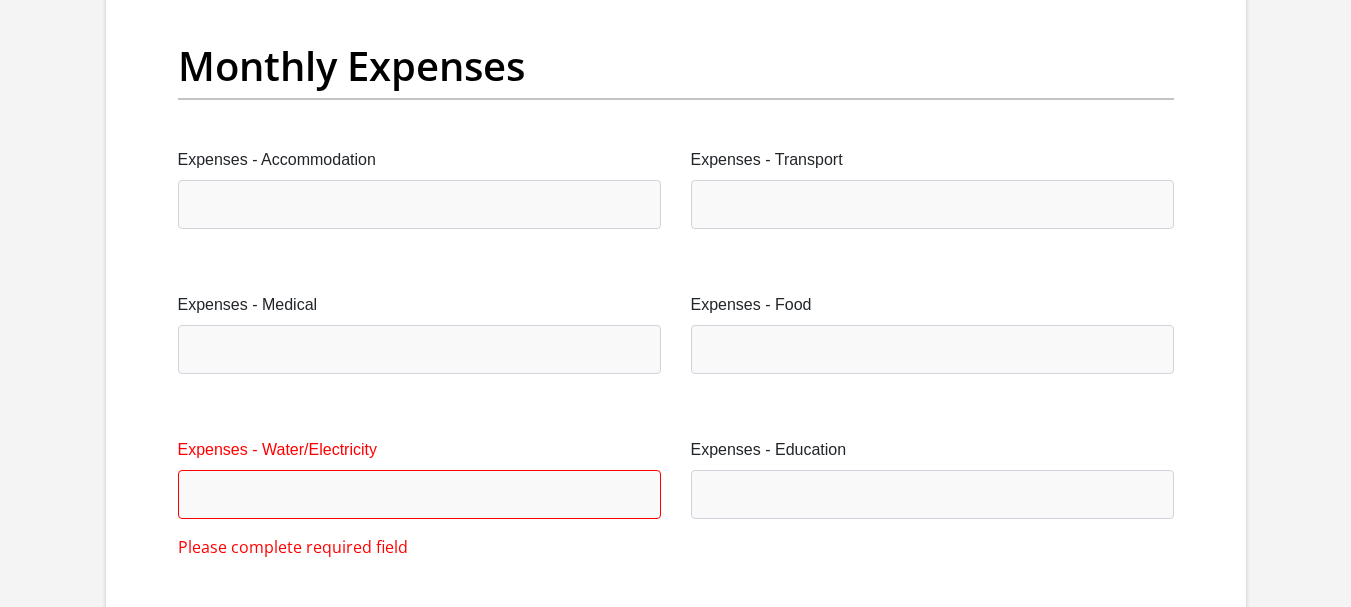 type on "0" 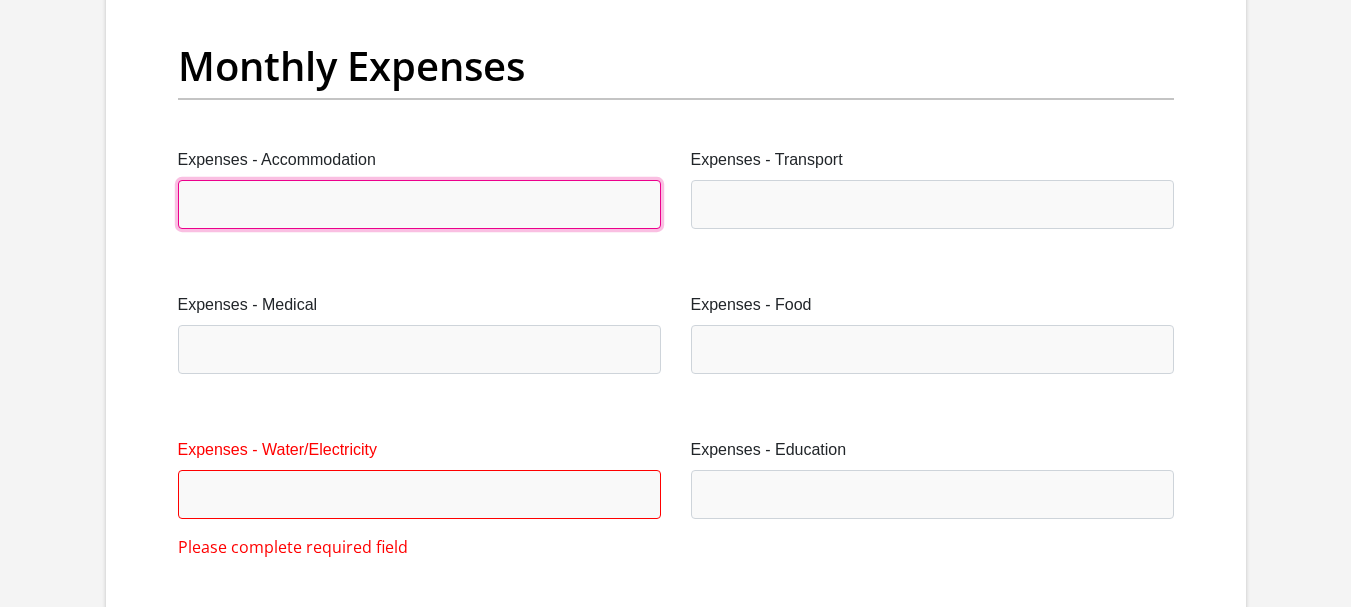 click on "Expenses - Accommodation" at bounding box center (419, 204) 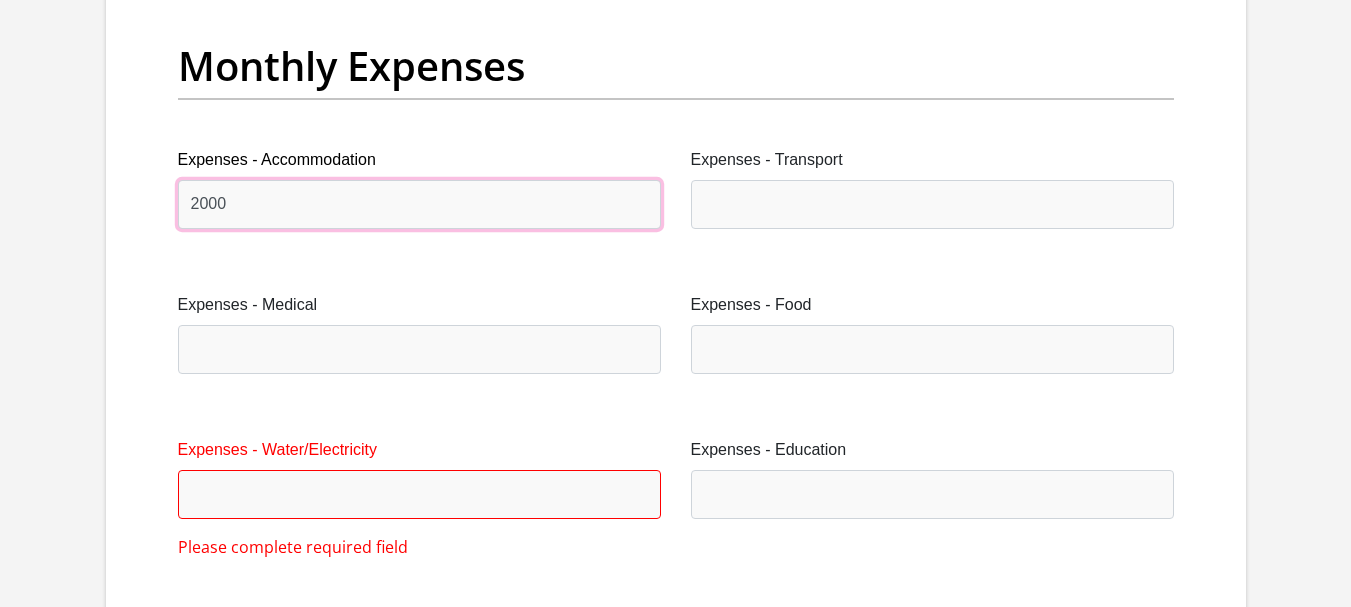 type on "2000" 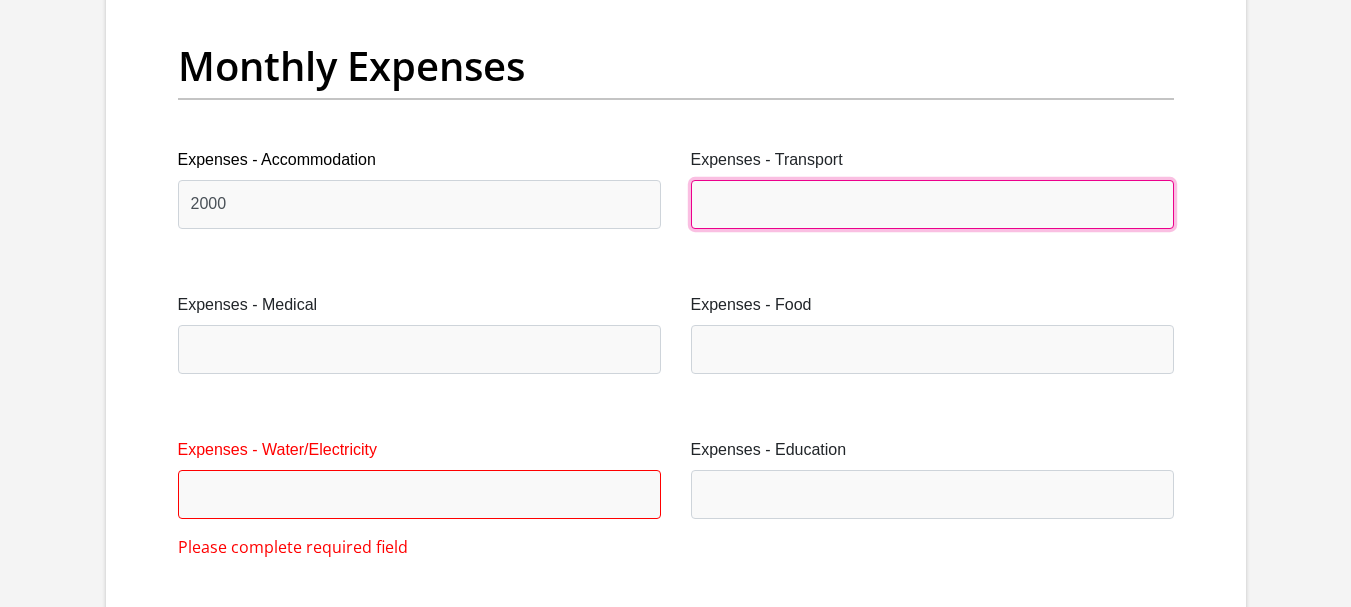 click on "Expenses - Transport" at bounding box center (932, 204) 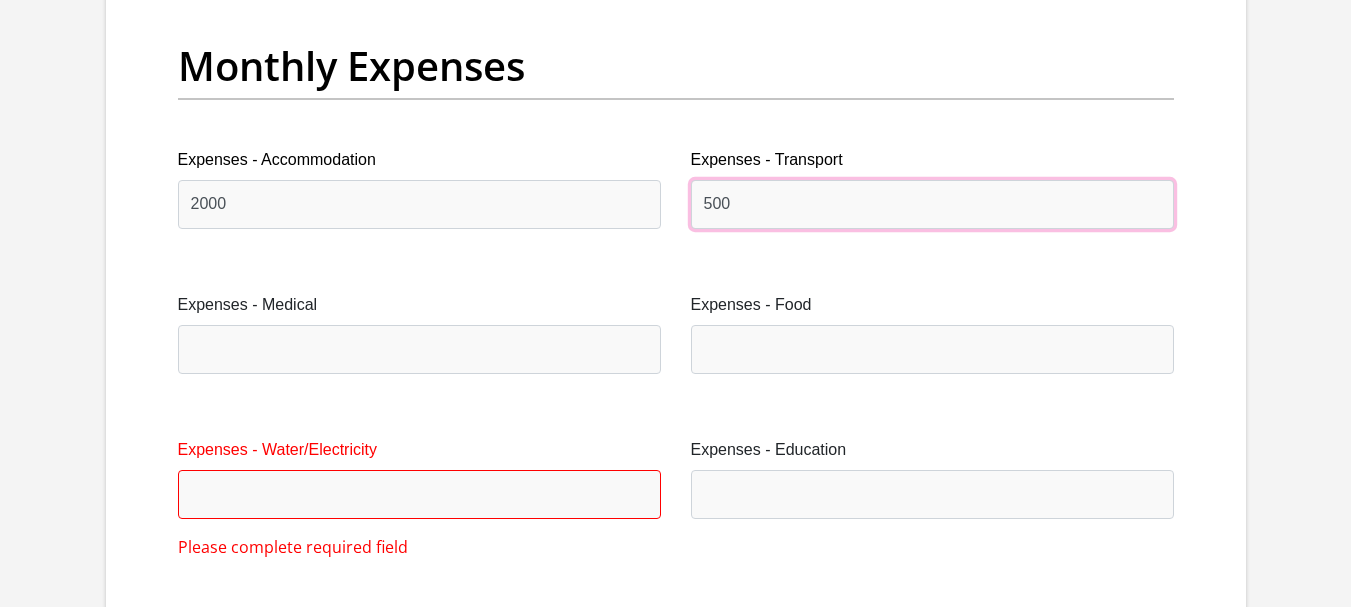 type on "500" 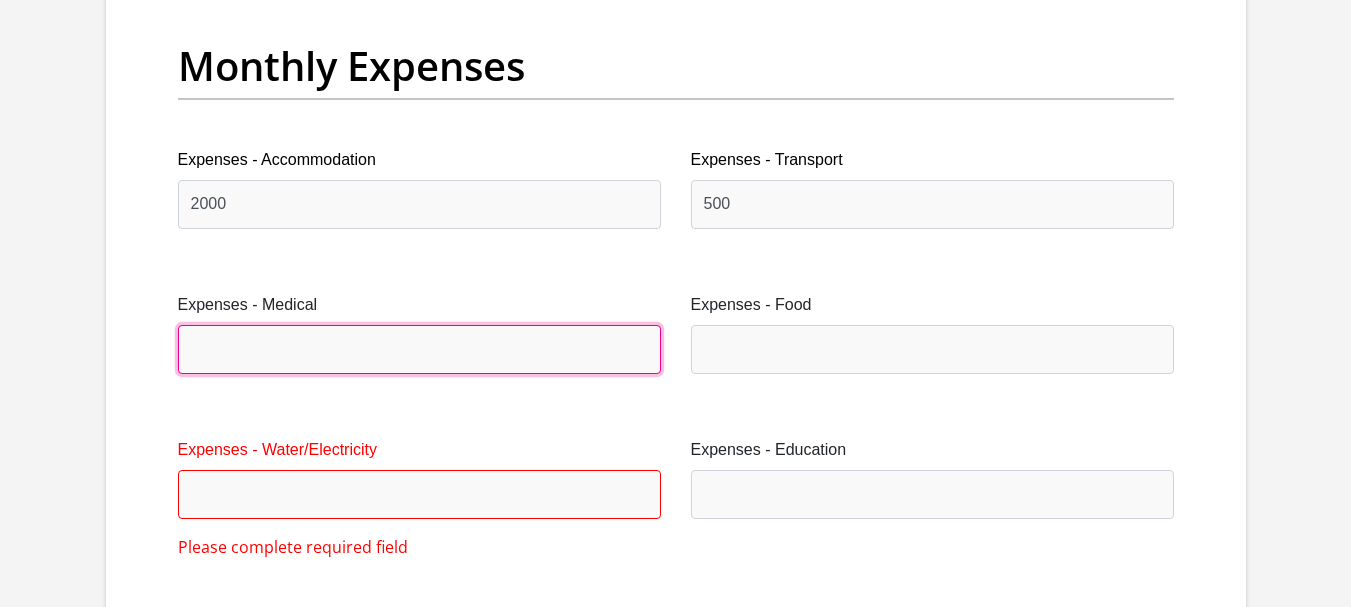 click on "Expenses - Medical" at bounding box center [419, 349] 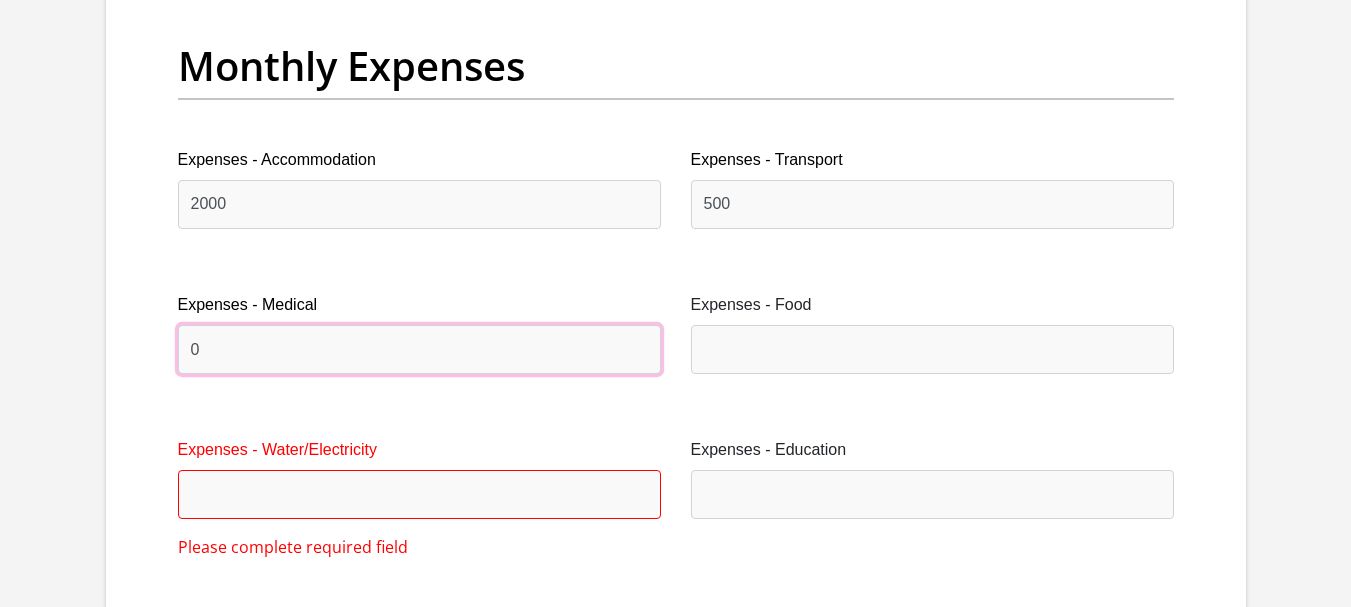 type on "0" 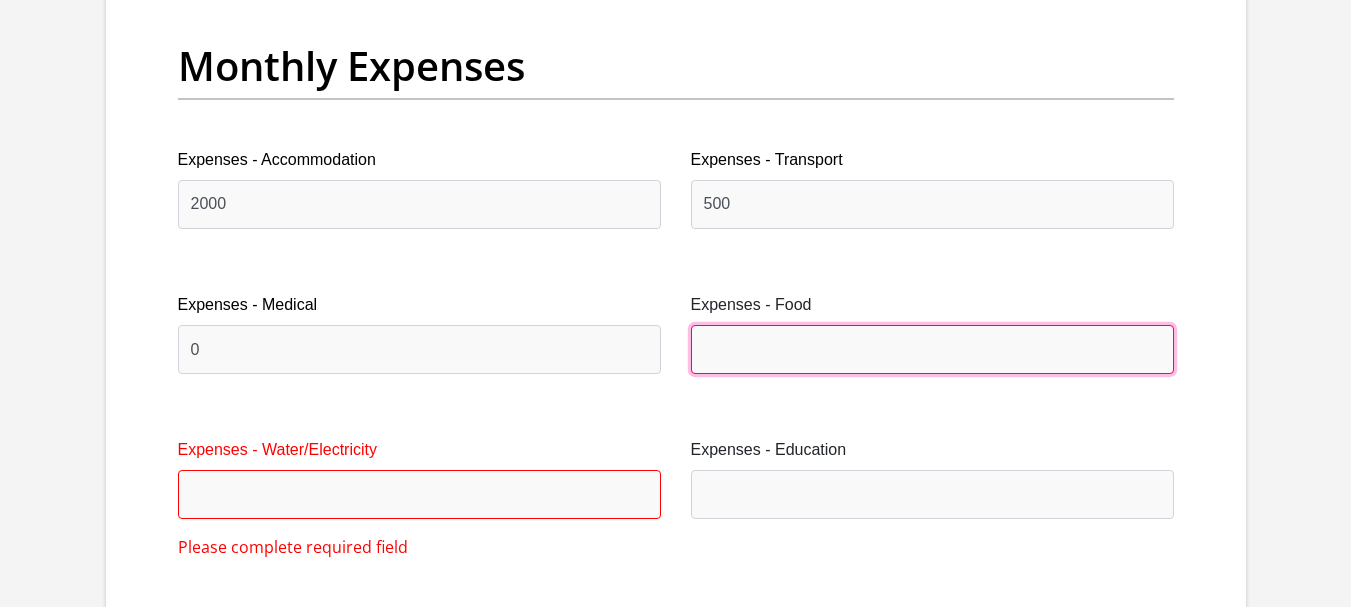 click on "Expenses - Food" at bounding box center [932, 349] 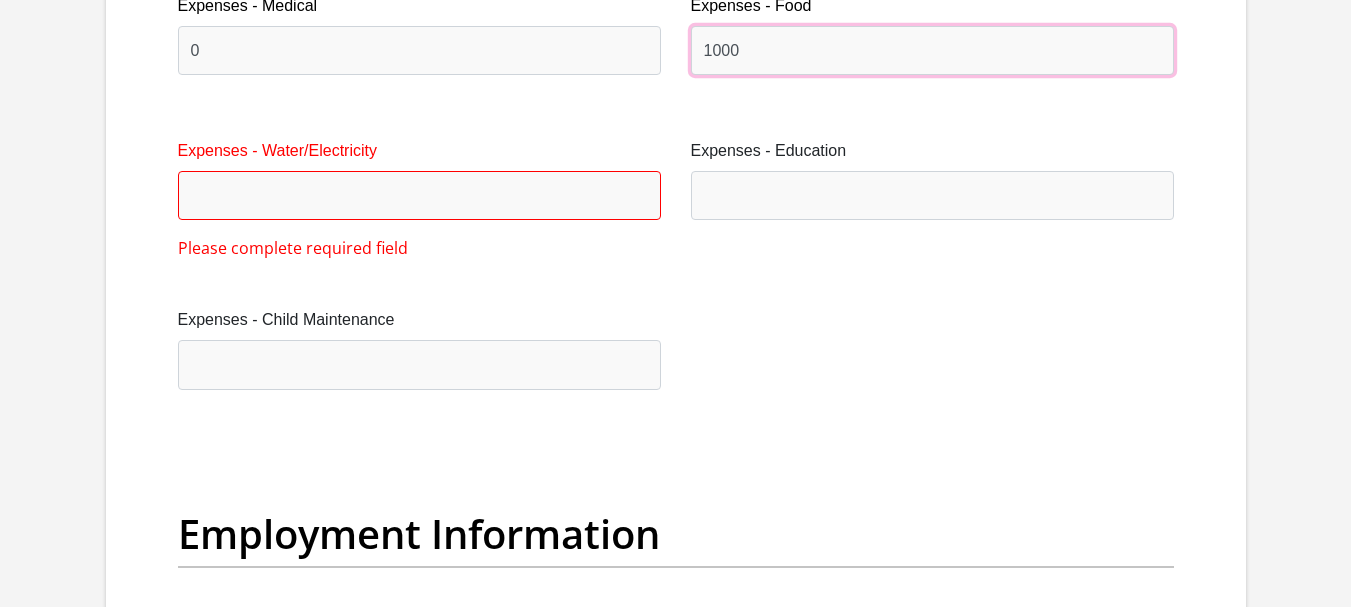 scroll, scrollTop: 3200, scrollLeft: 0, axis: vertical 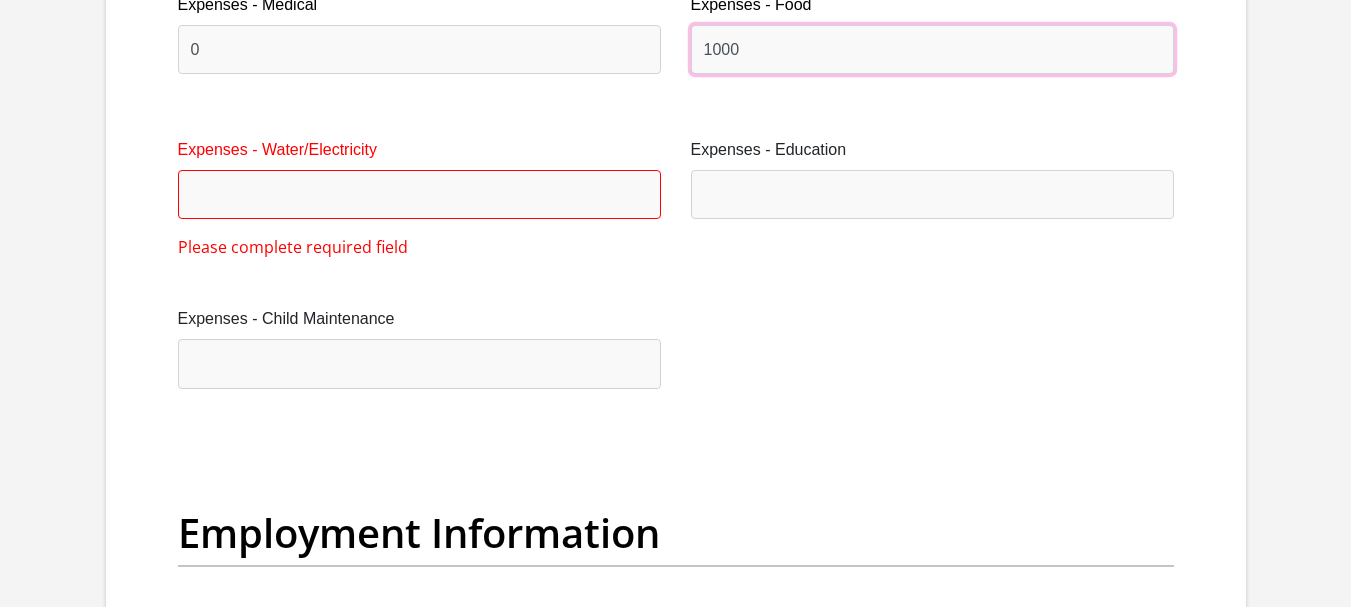 type on "1000" 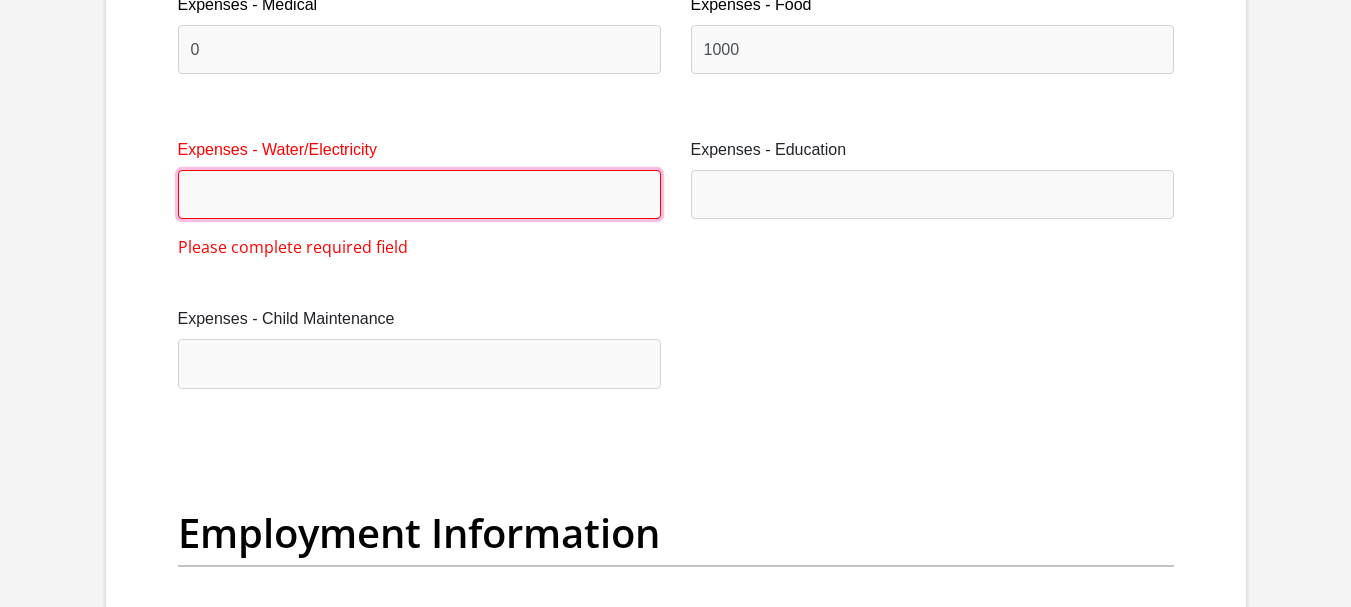 click on "Expenses - Water/Electricity" at bounding box center [419, 194] 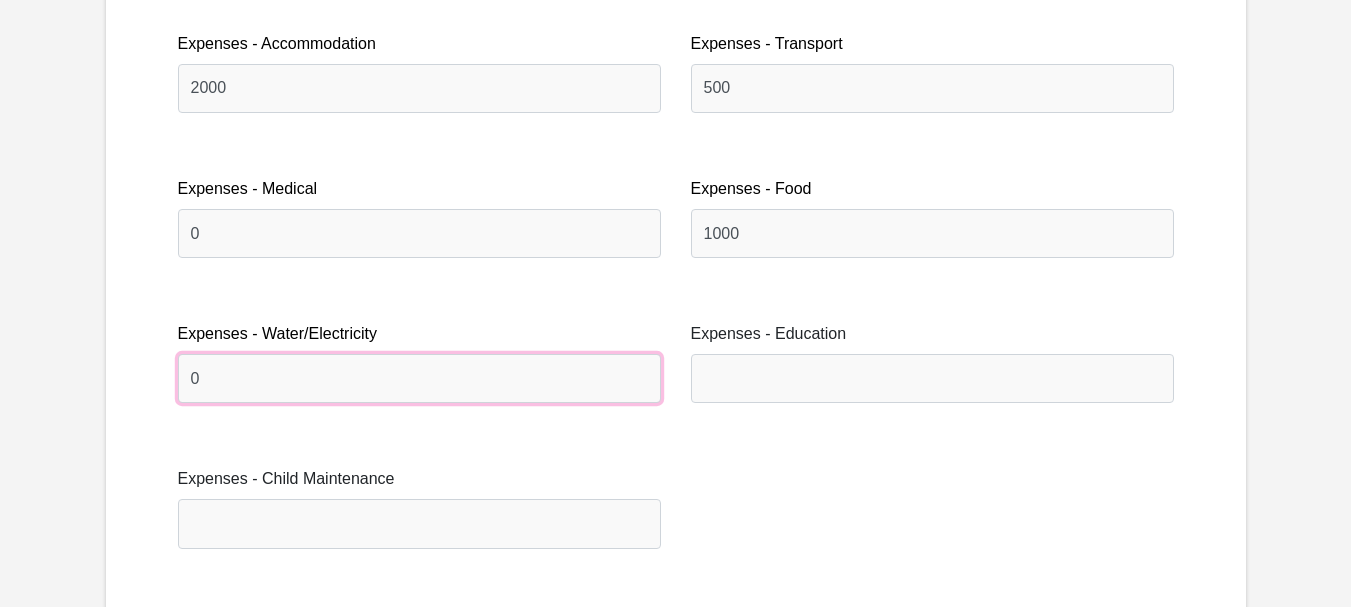 scroll, scrollTop: 3000, scrollLeft: 0, axis: vertical 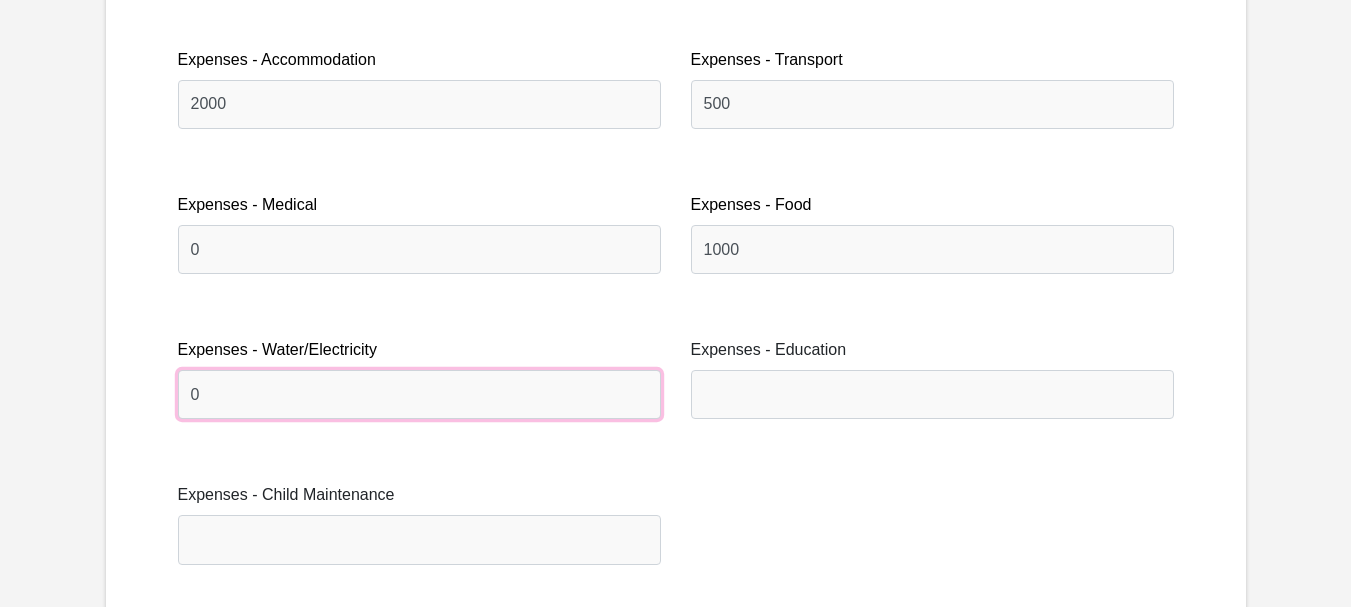 type on "0" 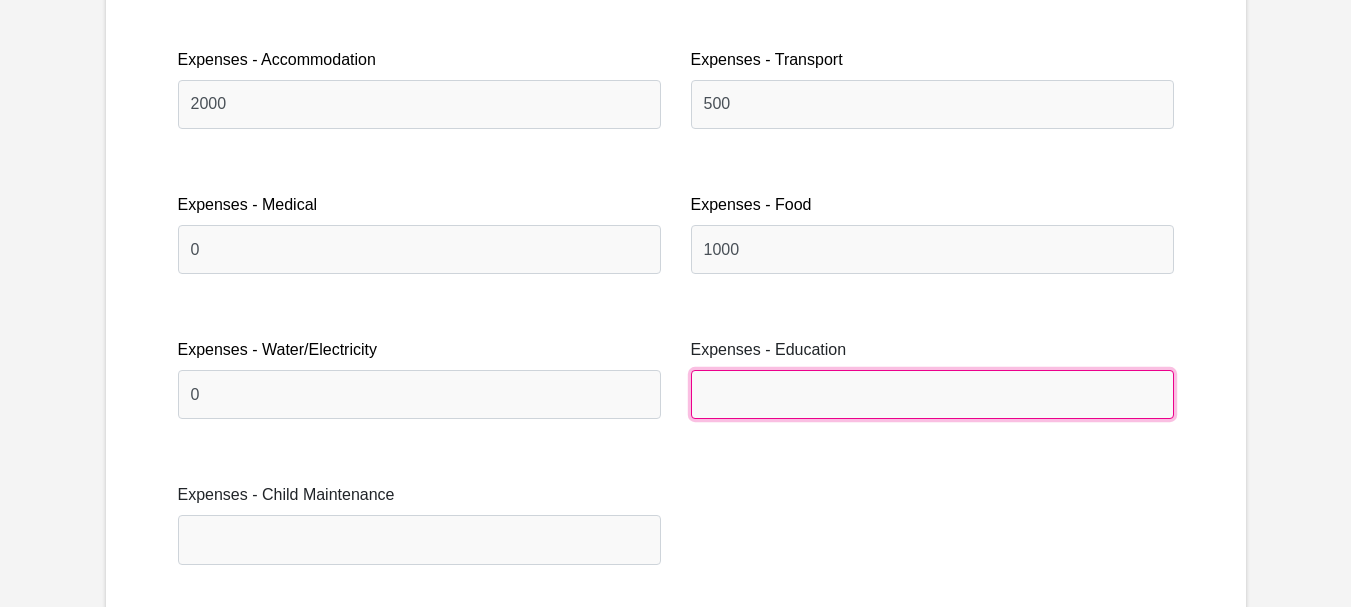 click on "Expenses - Education" at bounding box center (932, 394) 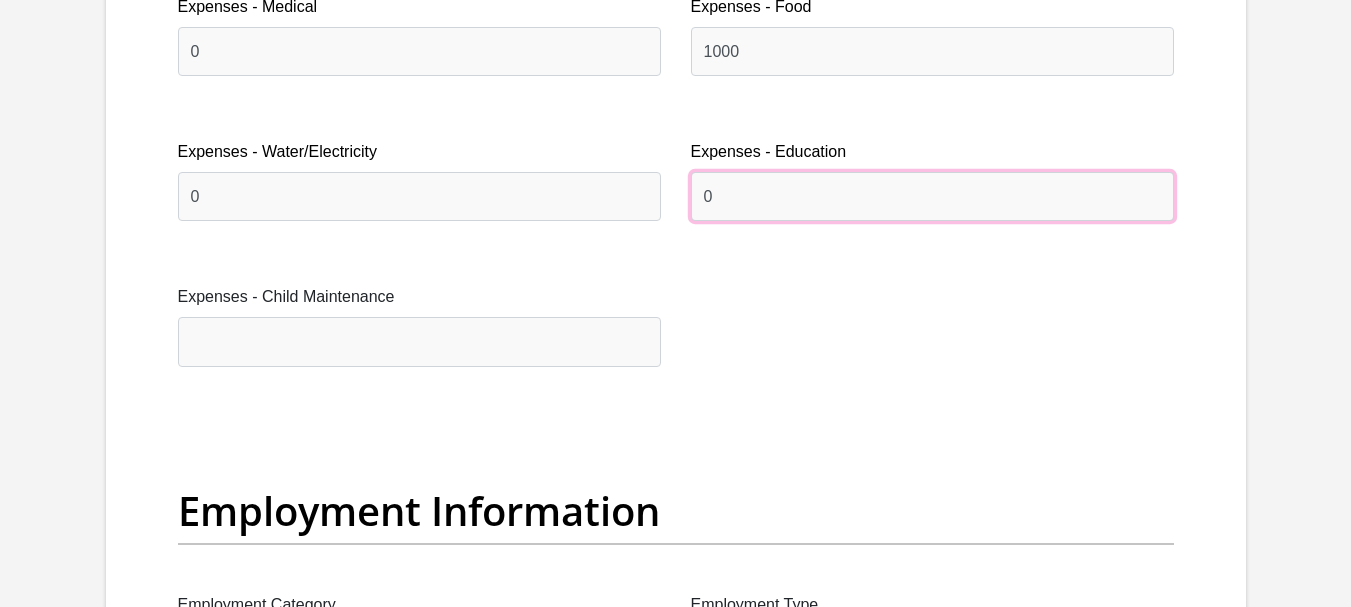 scroll, scrollTop: 3200, scrollLeft: 0, axis: vertical 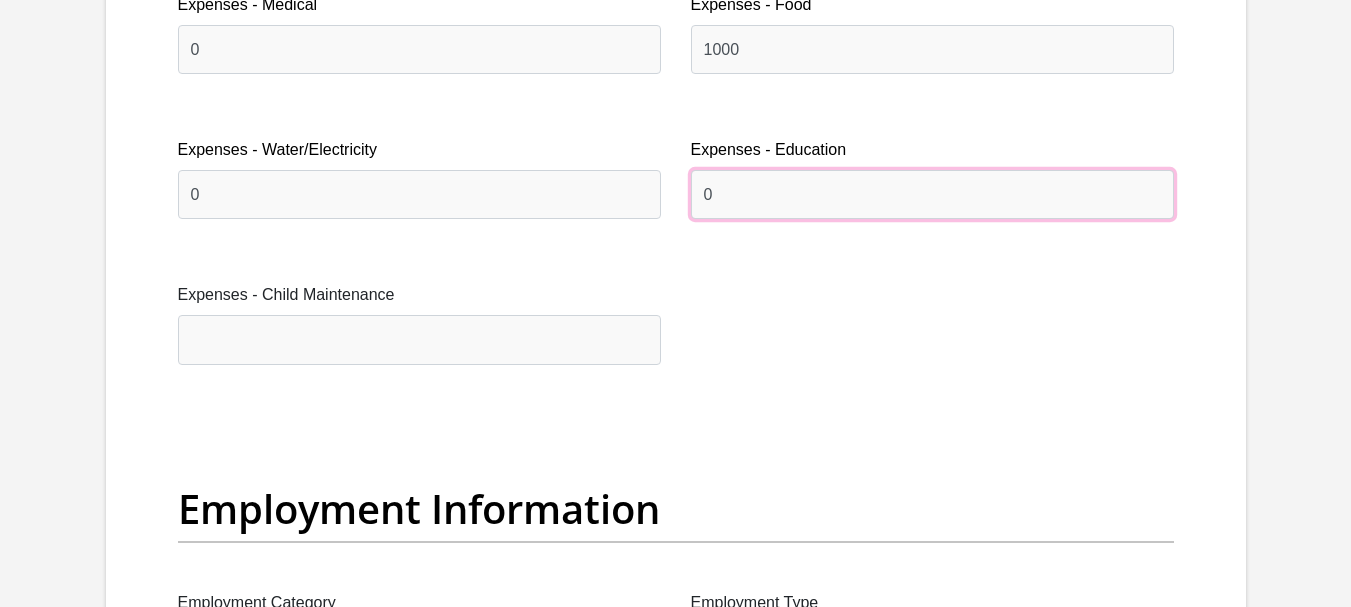 type on "0" 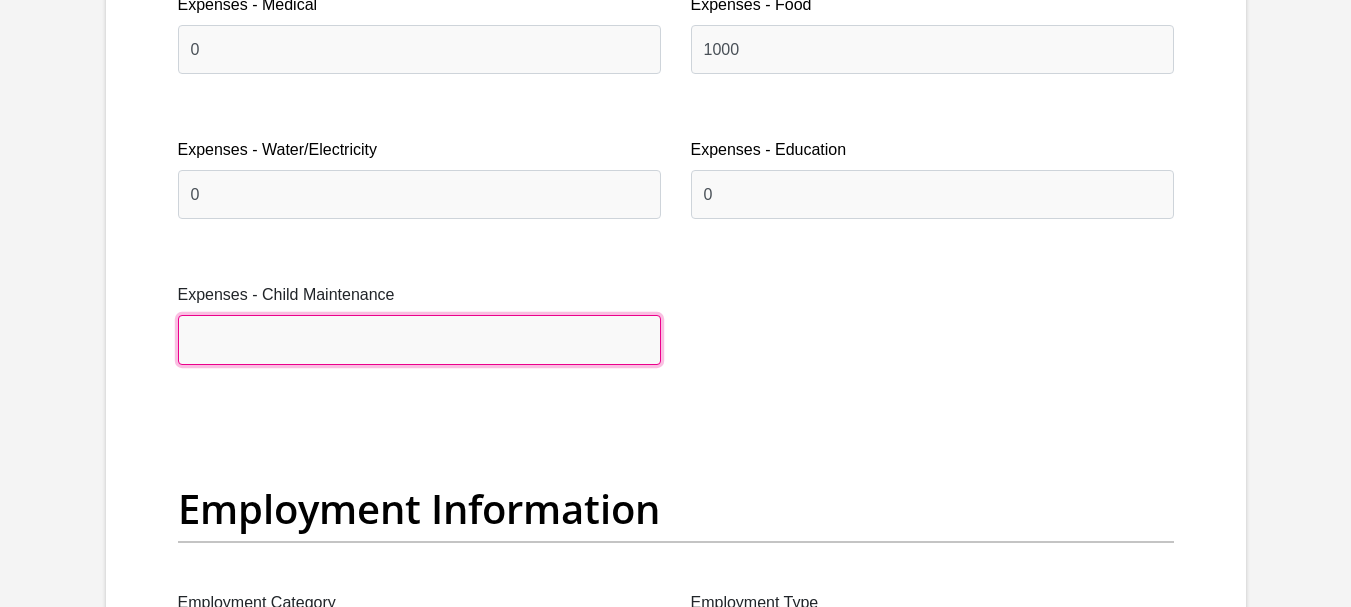click on "Expenses - Child Maintenance" at bounding box center (419, 339) 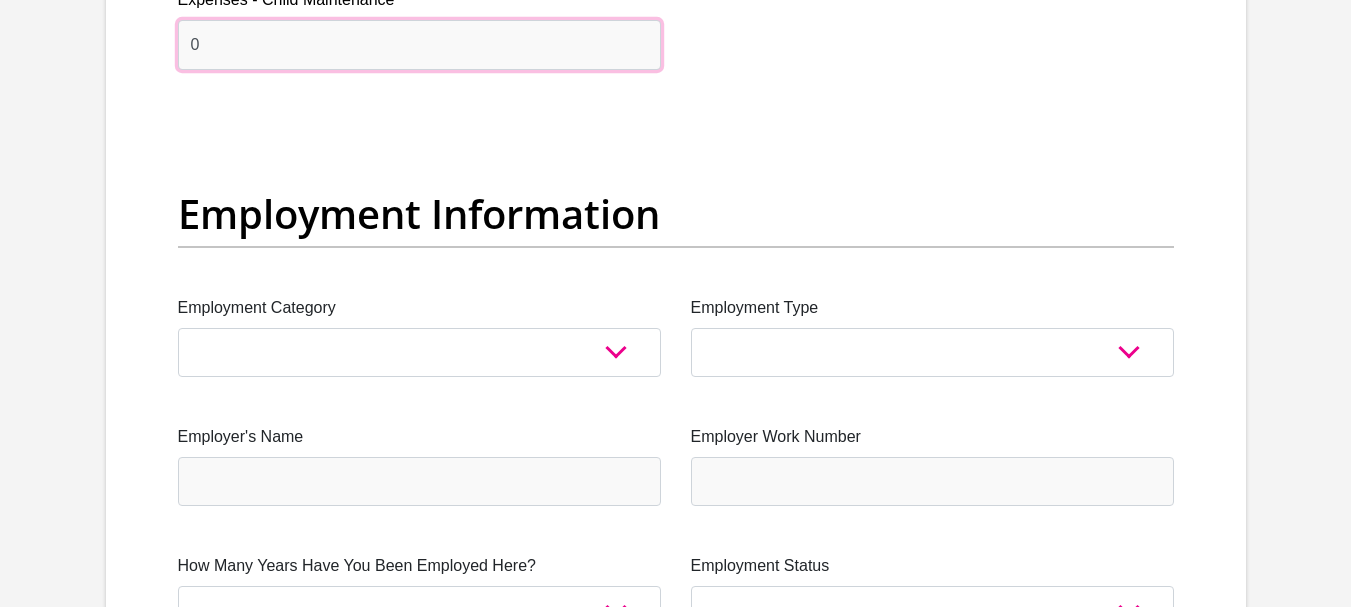 scroll, scrollTop: 3500, scrollLeft: 0, axis: vertical 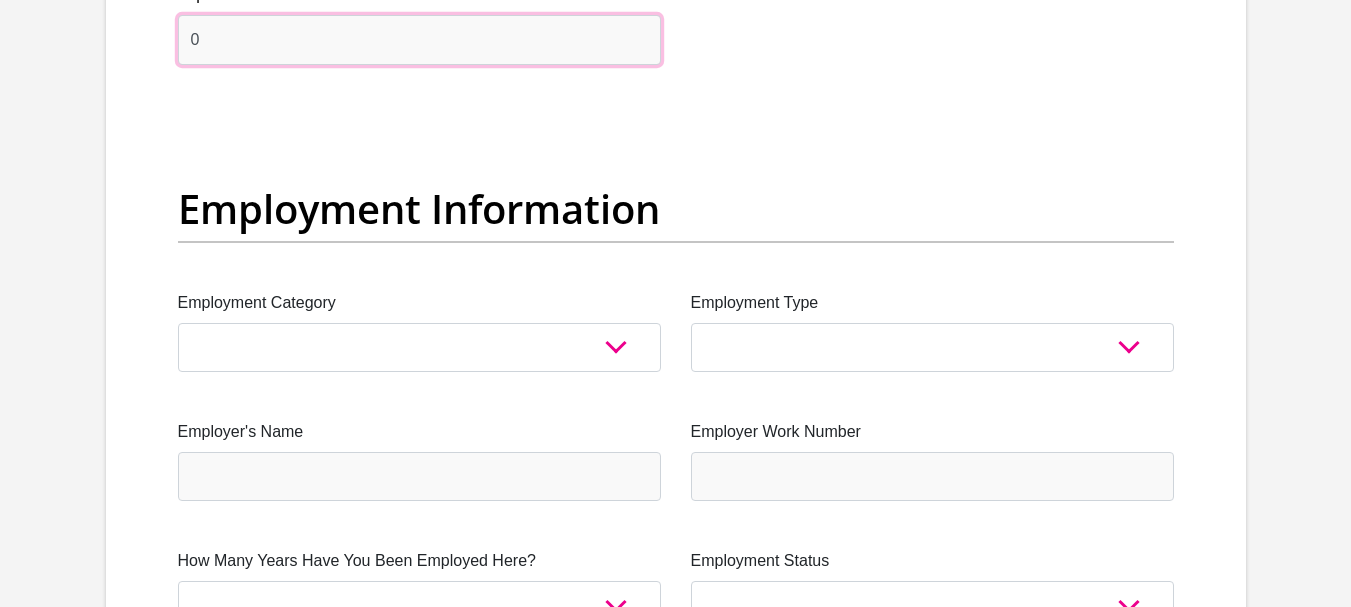 type on "0" 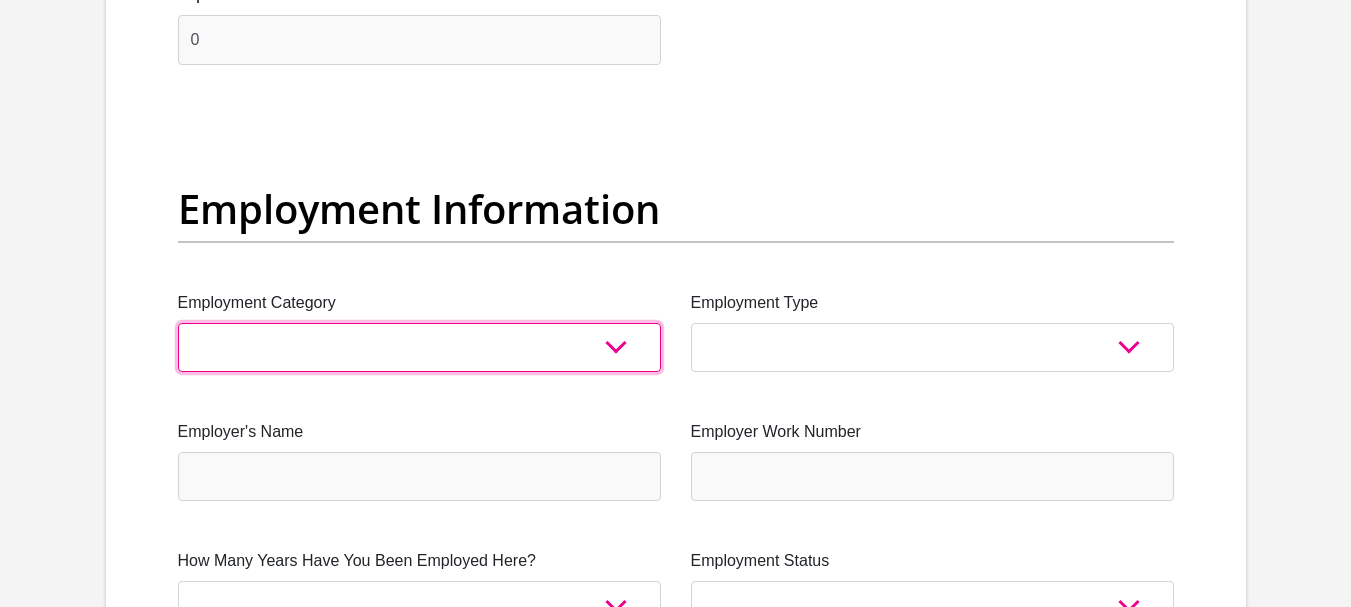 click on "AGRICULTURE
ALCOHOL & TOBACCO
CONSTRUCTION MATERIALS
METALLURGY
EQUIPMENT FOR RENEWABLE ENERGY
SPECIALIZED CONTRACTORS
CAR
GAMING (INCL. INTERNET
OTHER WHOLESALE
UNLICENSED PHARMACEUTICALS
CURRENCY EXCHANGE HOUSES
OTHER FINANCIAL INSTITUTIONS & INSURANCE
REAL ESTATE AGENTS
OIL & GAS
OTHER MATERIALS (E.G. IRON ORE)
PRECIOUS STONES & PRECIOUS METALS
POLITICAL ORGANIZATIONS
RELIGIOUS ORGANIZATIONS(NOT SECTS)
ACTI. HAVING BUSINESS DEAL WITH PUBLIC ADMINISTRATION
LAUNDROMATS" at bounding box center (419, 347) 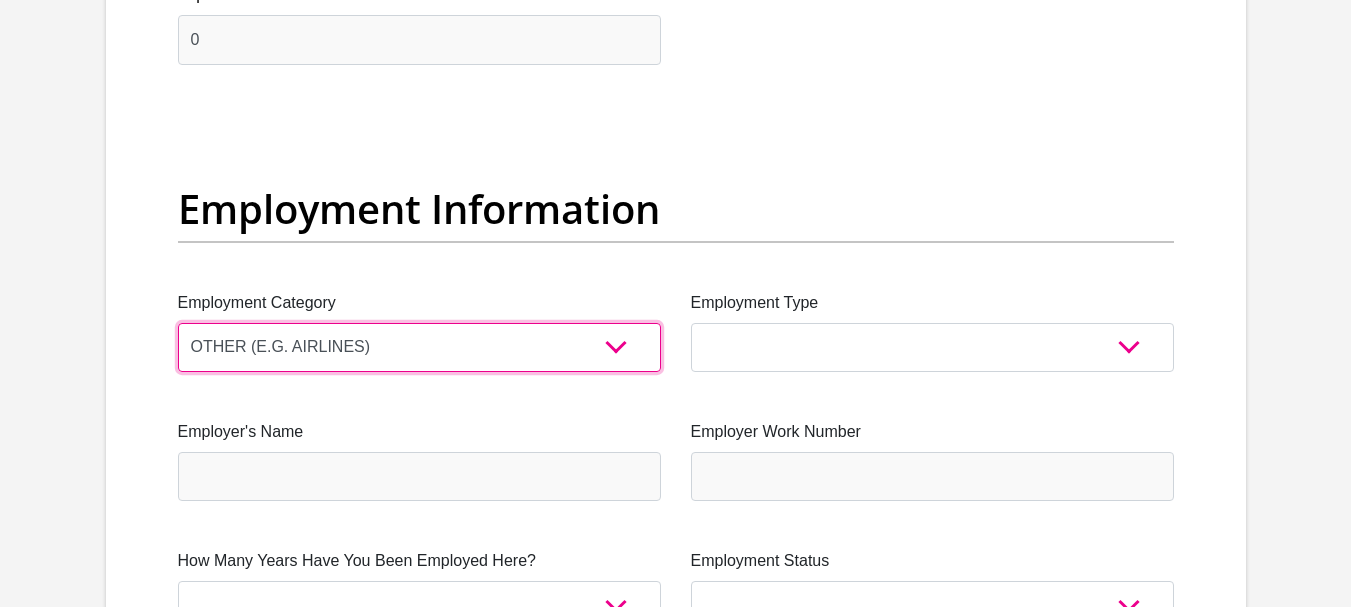 click on "AGRICULTURE
ALCOHOL & TOBACCO
CONSTRUCTION MATERIALS
METALLURGY
EQUIPMENT FOR RENEWABLE ENERGY
SPECIALIZED CONTRACTORS
CAR
GAMING (INCL. INTERNET
OTHER WHOLESALE
UNLICENSED PHARMACEUTICALS
CURRENCY EXCHANGE HOUSES
OTHER FINANCIAL INSTITUTIONS & INSURANCE
REAL ESTATE AGENTS
OIL & GAS
OTHER MATERIALS (E.G. IRON ORE)
PRECIOUS STONES & PRECIOUS METALS
POLITICAL ORGANIZATIONS
RELIGIOUS ORGANIZATIONS(NOT SECTS)
ACTI. HAVING BUSINESS DEAL WITH PUBLIC ADMINISTRATION
LAUNDROMATS" at bounding box center [419, 347] 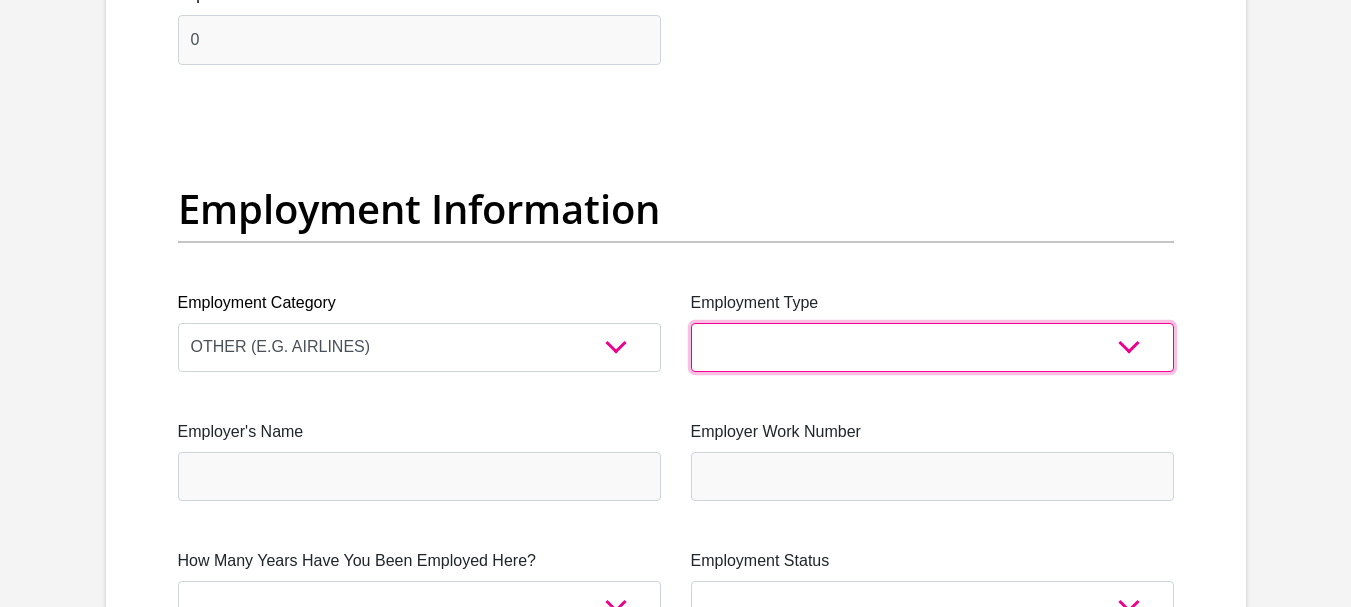 click on "College/Lecturer
Craft Seller
Creative
Driver
Executive
Farmer
Forces - Non Commissioned
Forces - Officer
Hawker
Housewife
Labourer
Licenced Professional
Manager
Miner
Non Licenced Professional
Office Staff/Clerk
Outside Worker
Pensioner
Permanent Teacher
Production/Manufacturing
Sales
Self-Employed
Semi-Professional Worker
Service Industry  Social Worker  Student" at bounding box center [932, 347] 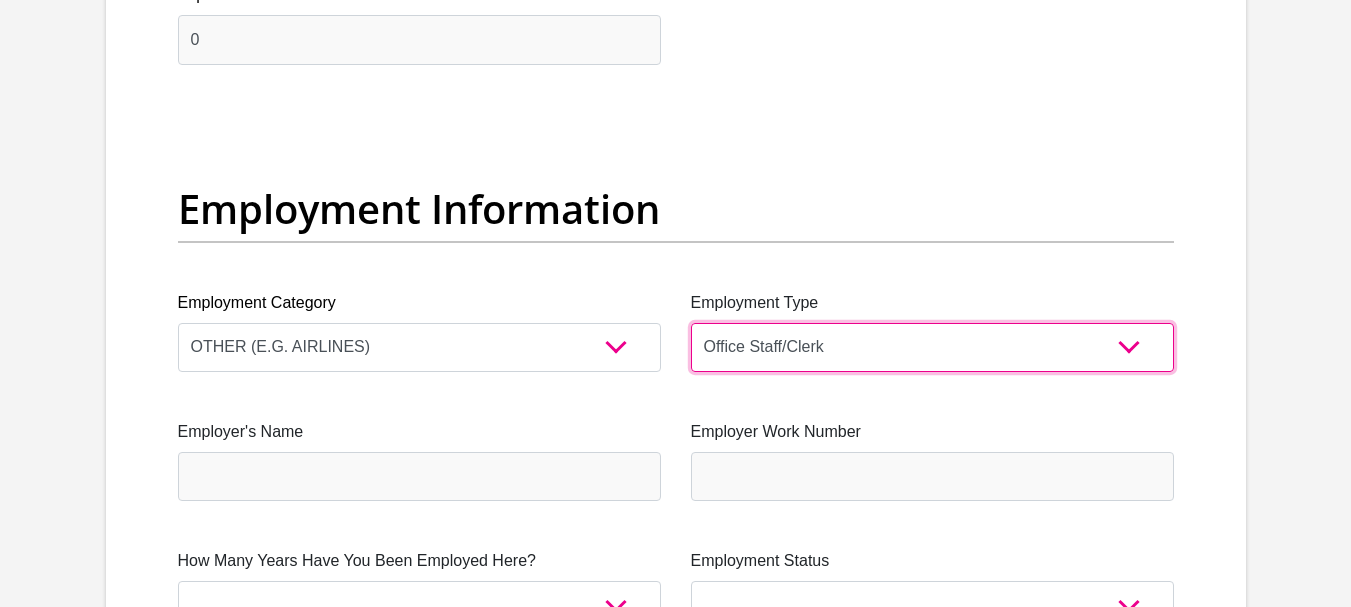 click on "College/Lecturer
Craft Seller
Creative
Driver
Executive
Farmer
Forces - Non Commissioned
Forces - Officer
Hawker
Housewife
Labourer
Licenced Professional
Manager
Miner
Non Licenced Professional
Office Staff/Clerk
Outside Worker
Pensioner
Permanent Teacher
Production/Manufacturing
Sales
Self-Employed
Semi-Professional Worker
Service Industry  Social Worker  Student" at bounding box center (932, 347) 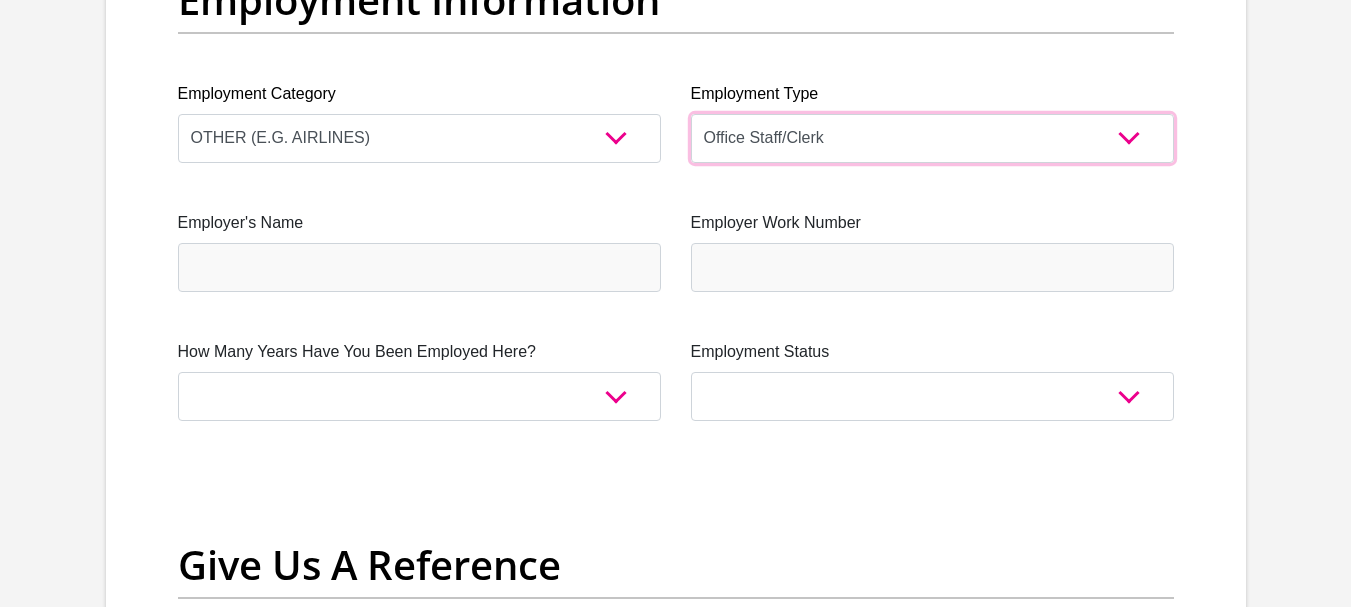 scroll, scrollTop: 3800, scrollLeft: 0, axis: vertical 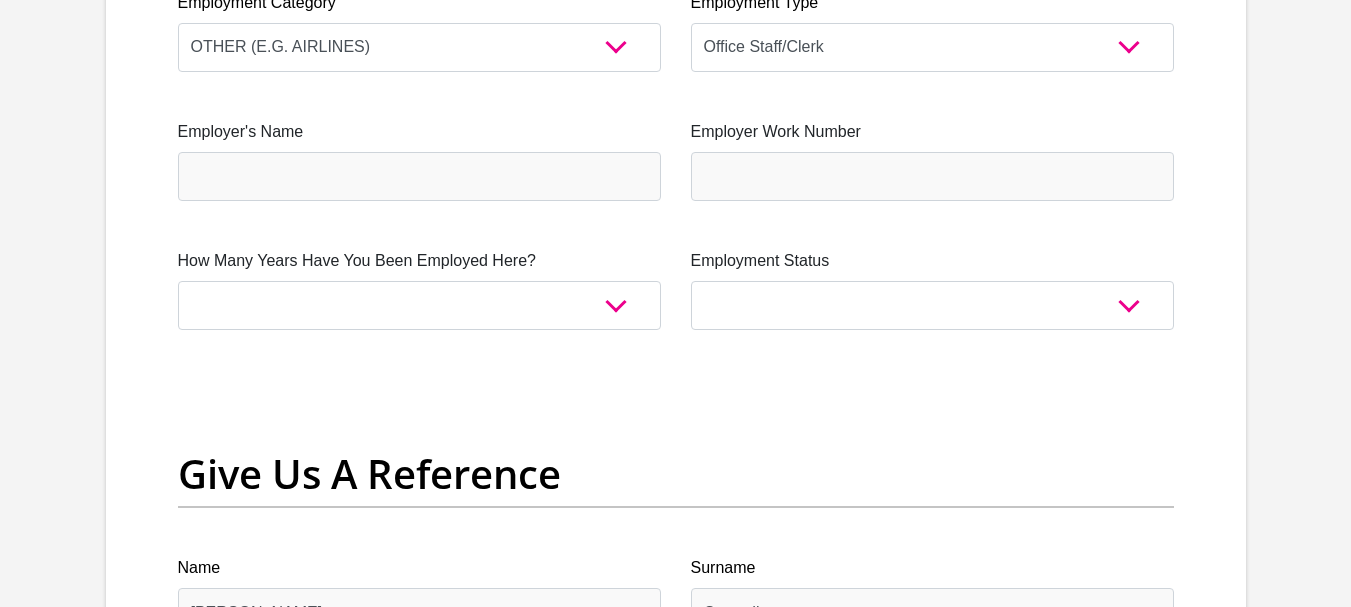 click on "Personal Details
Title
Mr
Ms
Mrs
Dr
[PERSON_NAME]
First Name
[PERSON_NAME]
Surname
[PERSON_NAME]
ID Number
0106270059087
Please input valid ID number
Race
Black
Coloured
Indian
White
Other
Contact Number
0761409230
Please input valid contact number
Nationality
[DEMOGRAPHIC_DATA]" at bounding box center [676, -174] 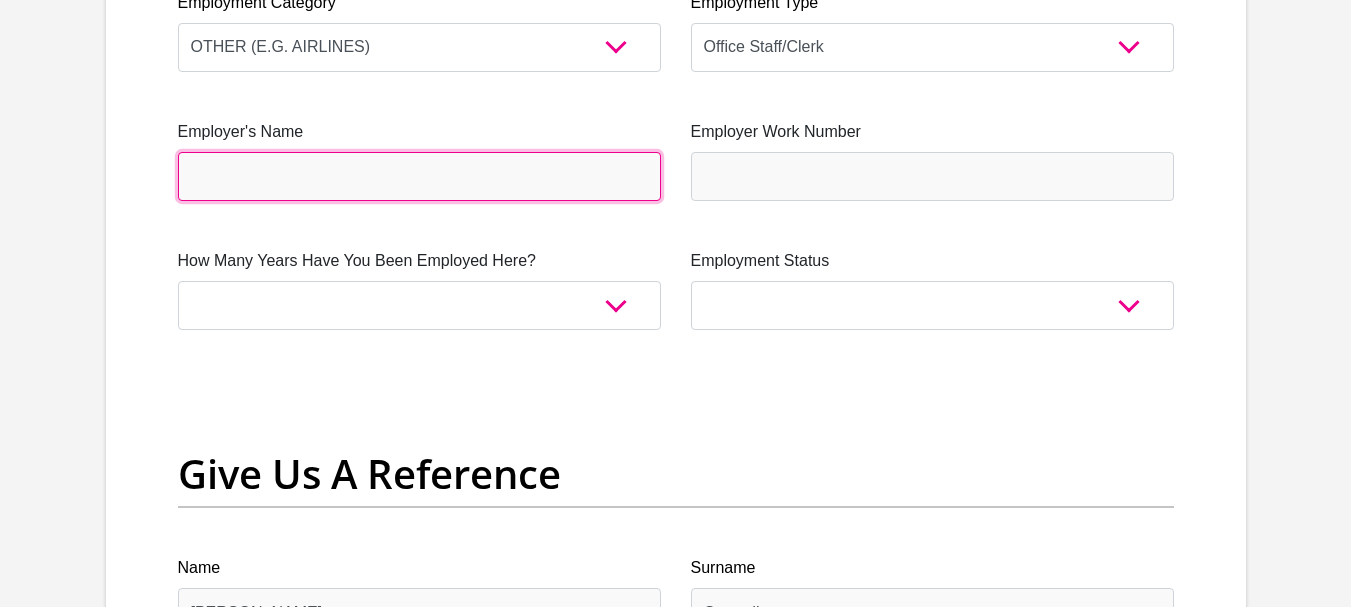 click on "Employer's Name" at bounding box center (419, 176) 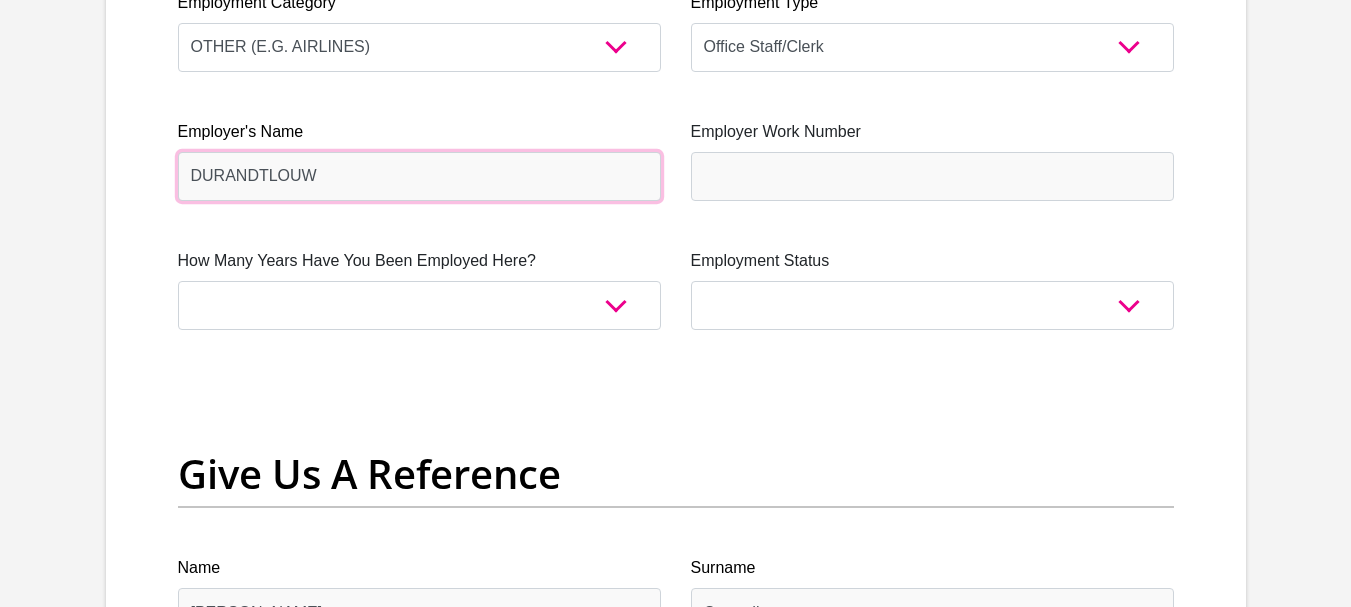type on "DURANDTLOUW" 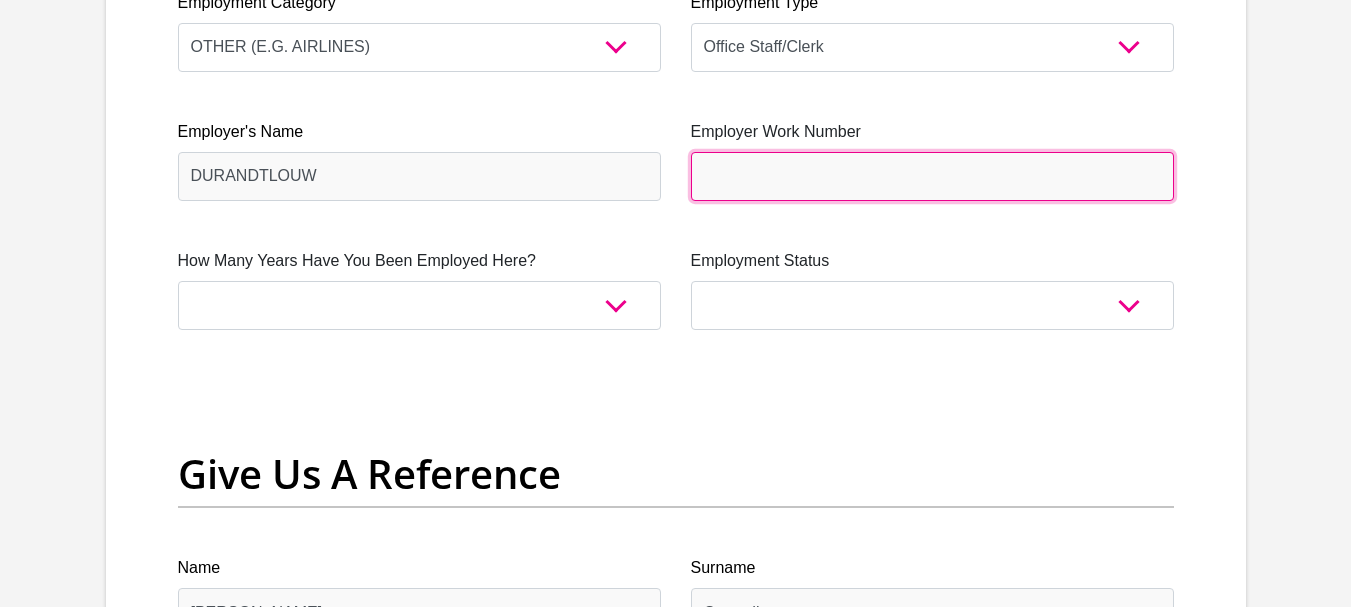 click on "Employer Work Number" at bounding box center (932, 176) 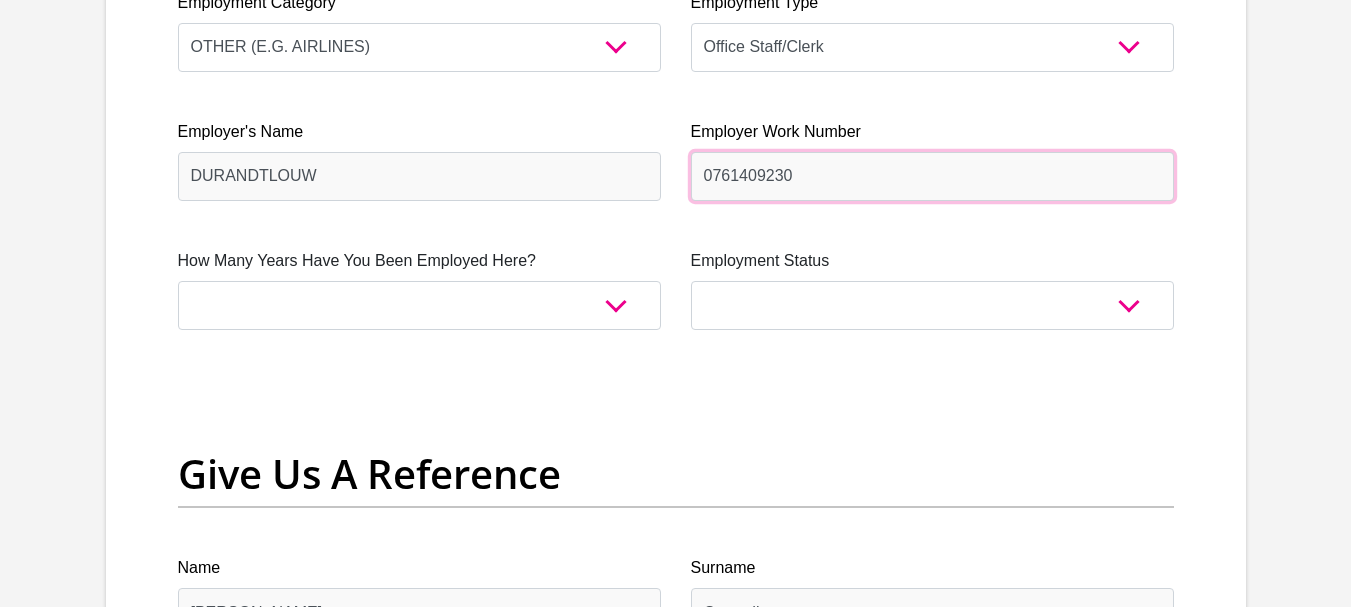 type on "0761409230" 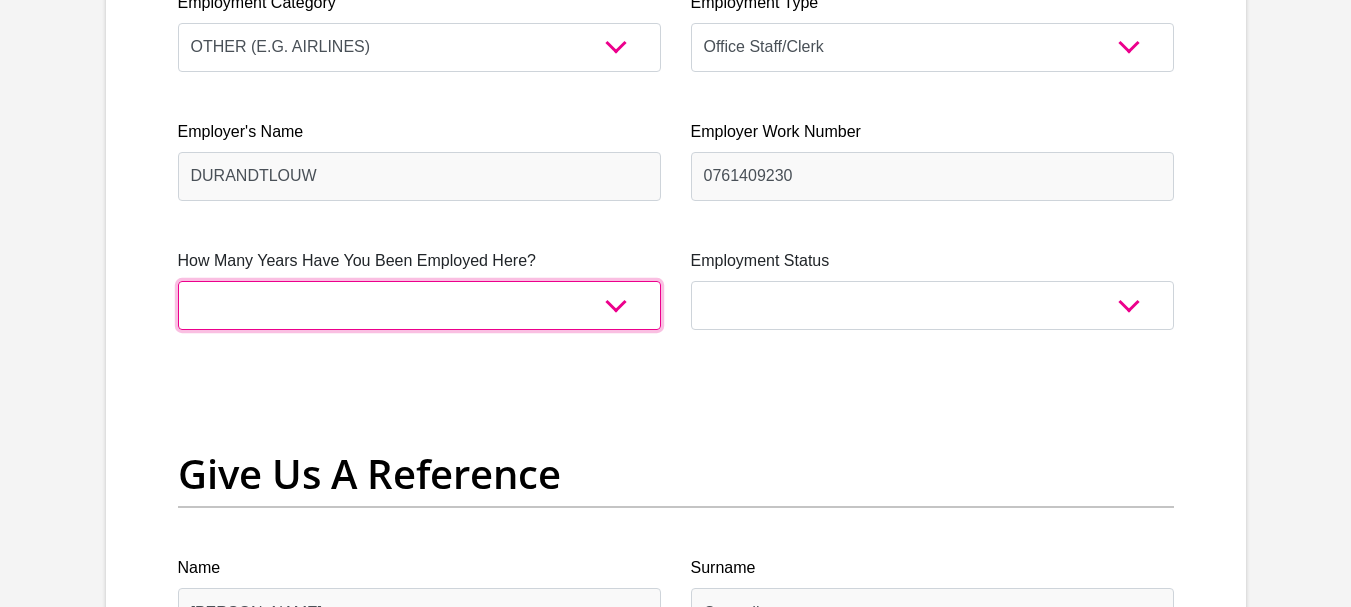 click on "less than 1 year
1-3 years
3-5 years
5+ years" at bounding box center [419, 305] 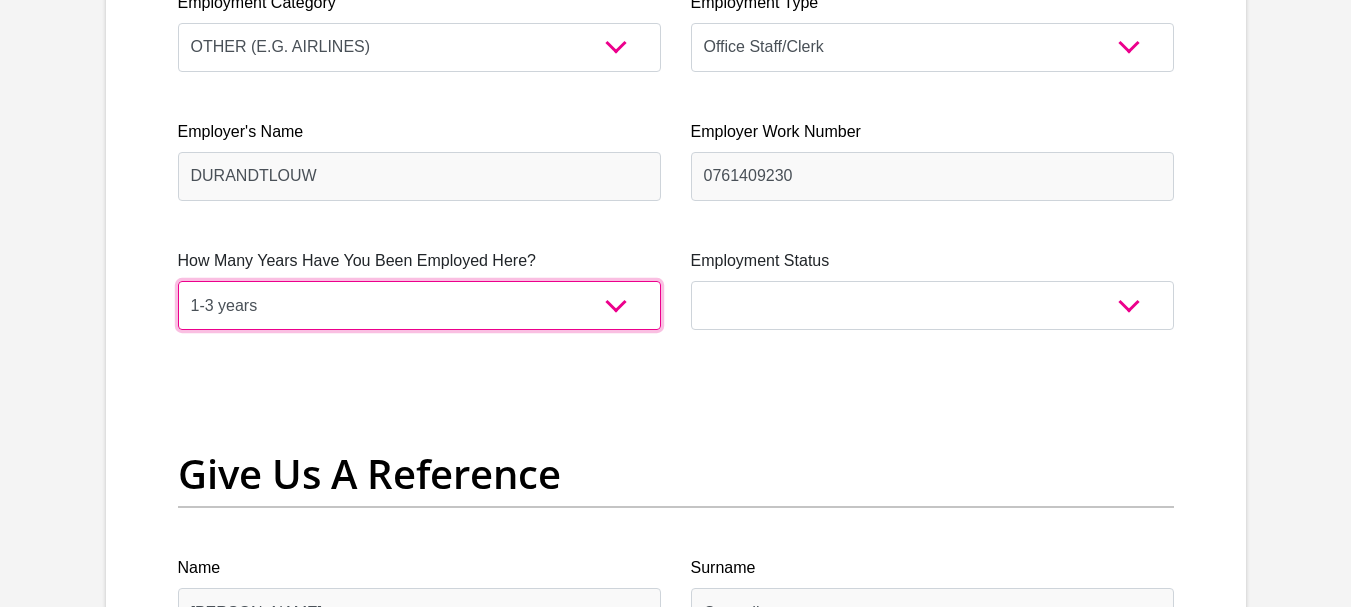 click on "less than 1 year
1-3 years
3-5 years
5+ years" at bounding box center [419, 305] 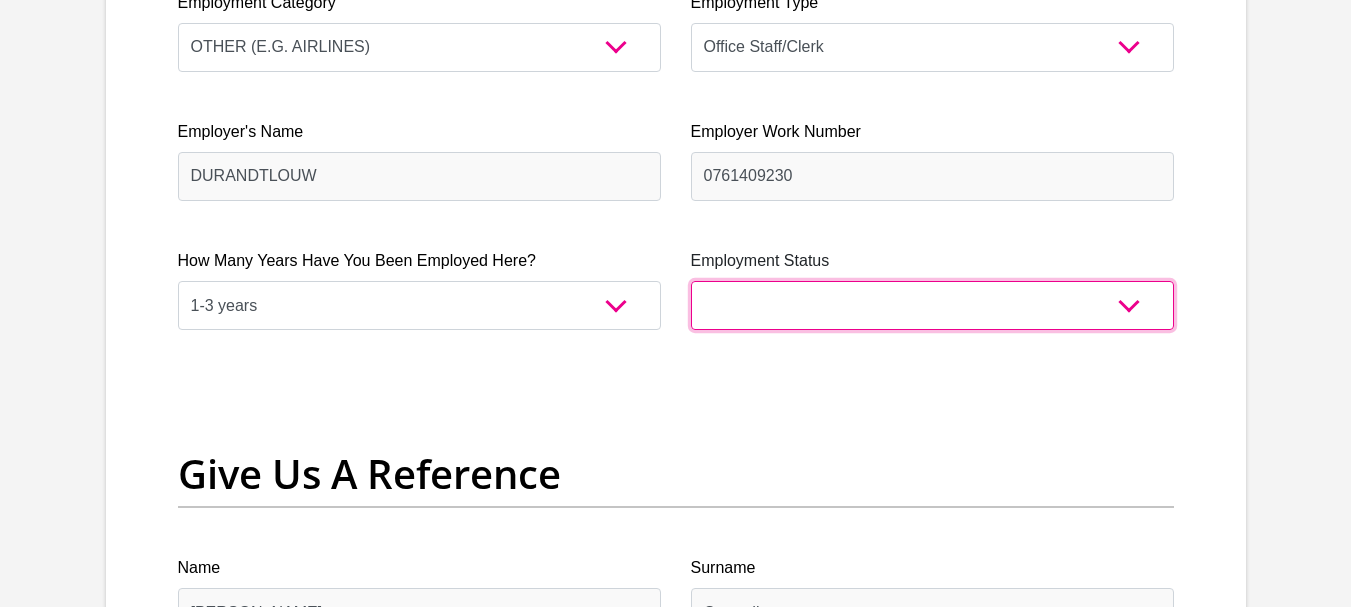 click on "Permanent/Full-time
Part-time/Casual
[DEMOGRAPHIC_DATA] Worker
Self-Employed
Housewife
Retired
Student
Medically Boarded
Disability
Unemployed" at bounding box center [932, 305] 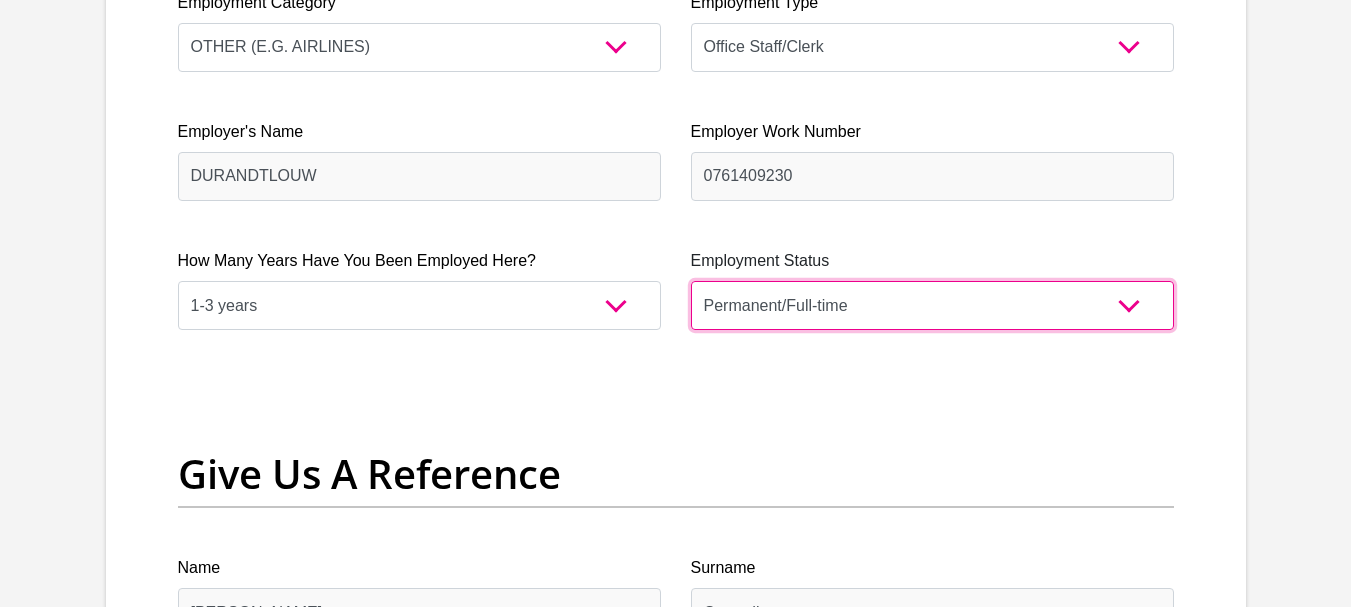 click on "Permanent/Full-time
Part-time/Casual
[DEMOGRAPHIC_DATA] Worker
Self-Employed
Housewife
Retired
Student
Medically Boarded
Disability
Unemployed" at bounding box center [932, 305] 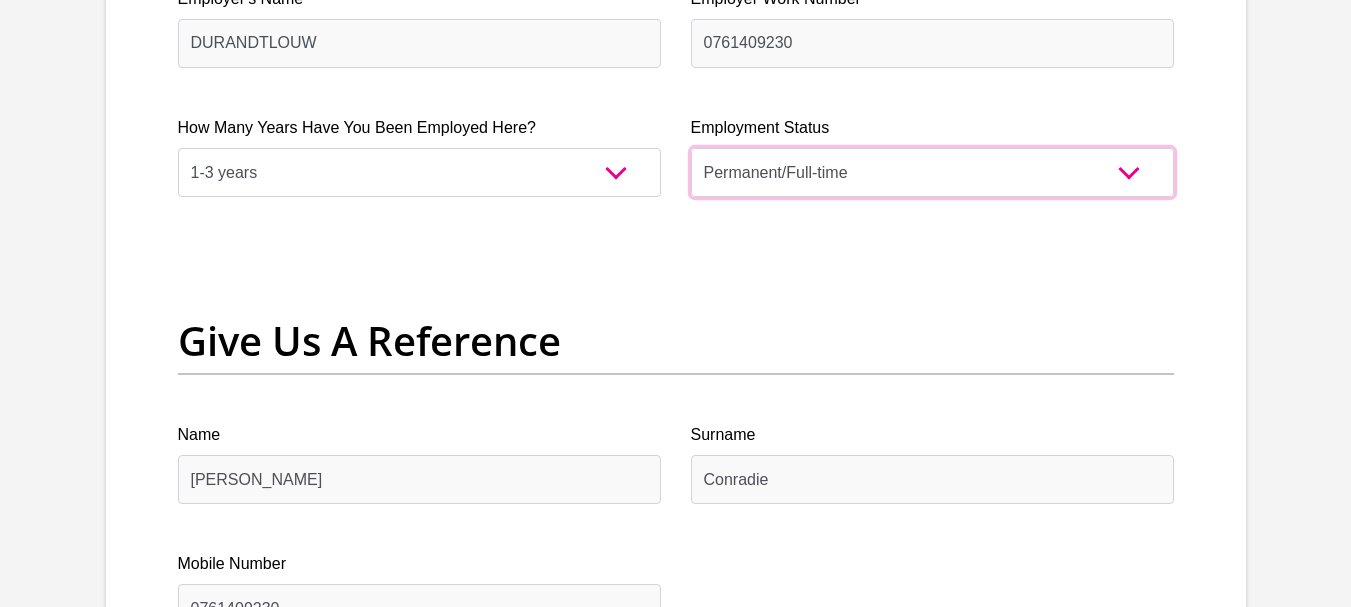 scroll, scrollTop: 4200, scrollLeft: 0, axis: vertical 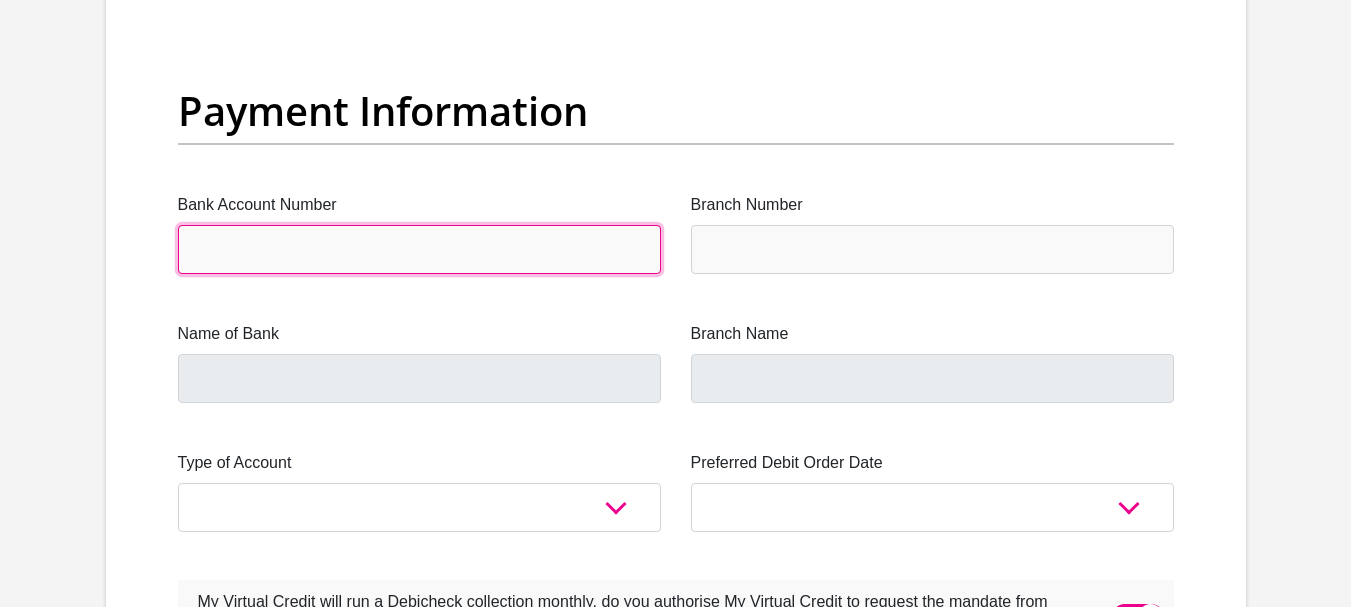 click on "Bank Account Number" at bounding box center [419, 249] 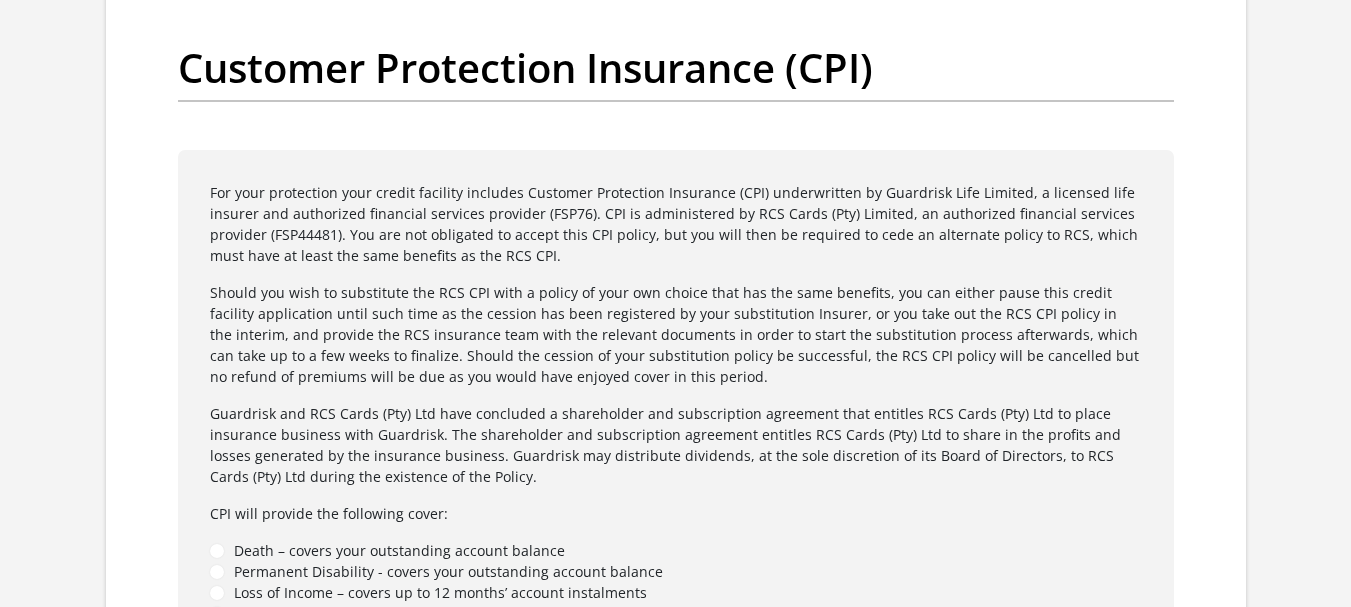 scroll, scrollTop: 5500, scrollLeft: 0, axis: vertical 